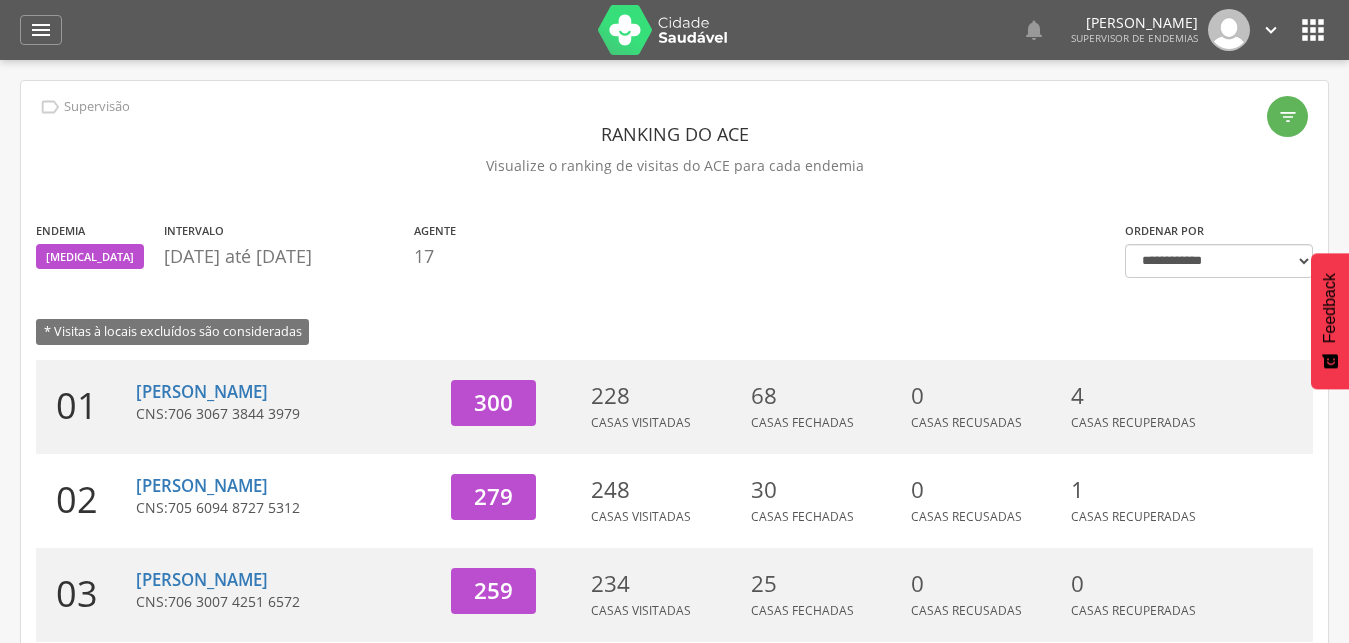 scroll, scrollTop: 0, scrollLeft: 0, axis: both 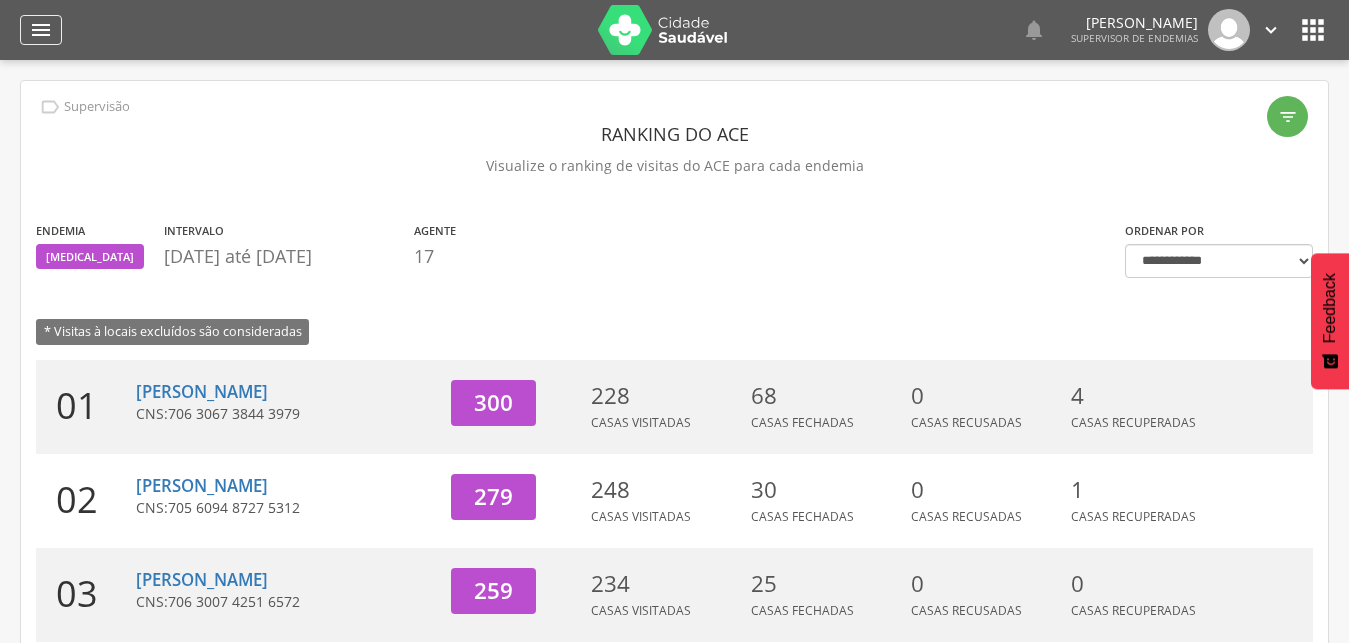 click on "" at bounding box center (41, 30) 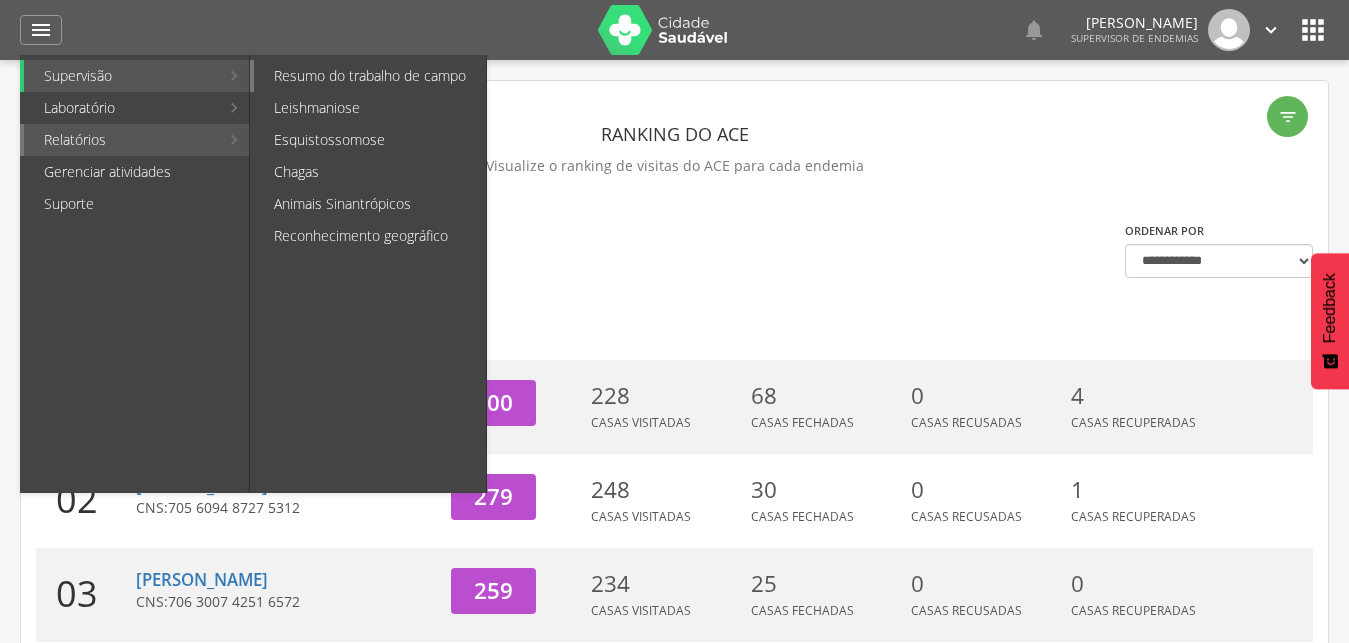 click on "Resumo do trabalho de campo" at bounding box center (370, 76) 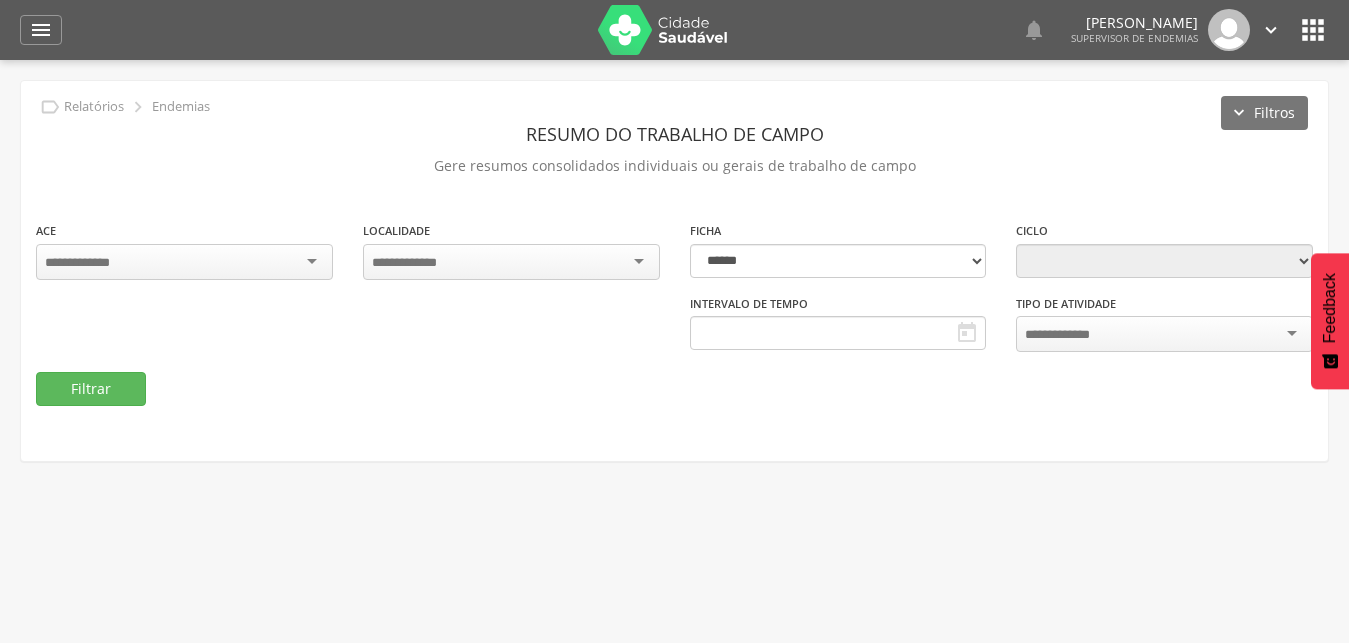 type on "**********" 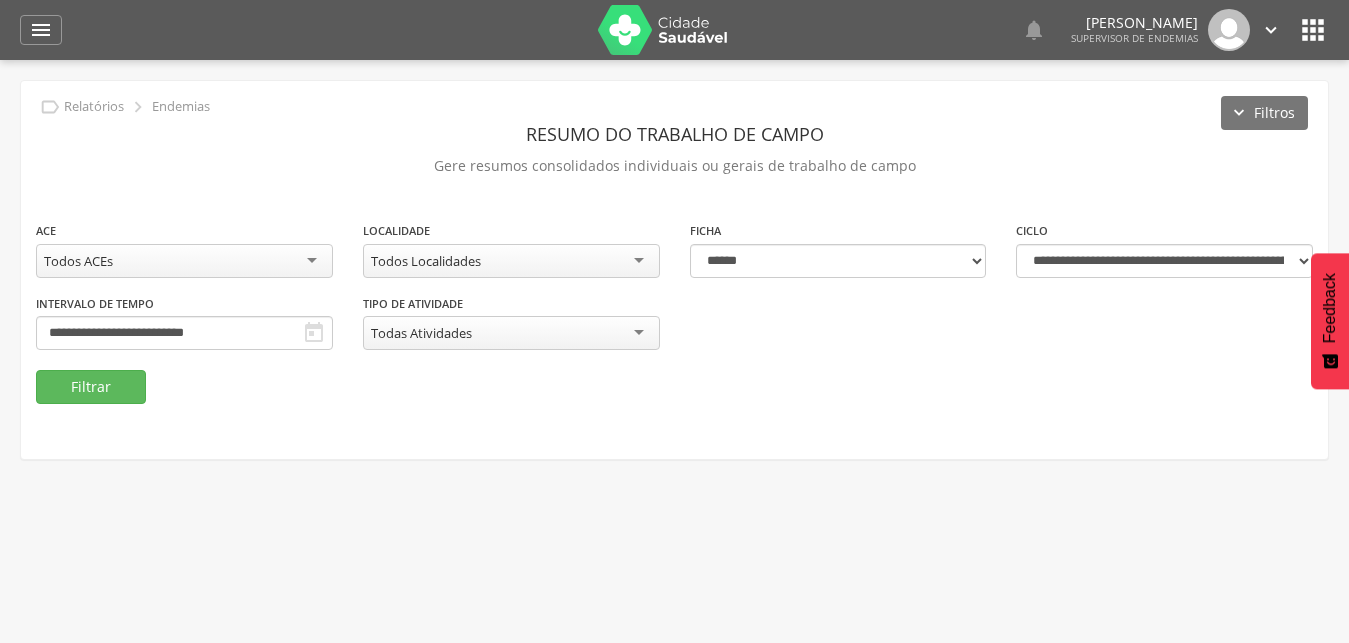click on "**********" 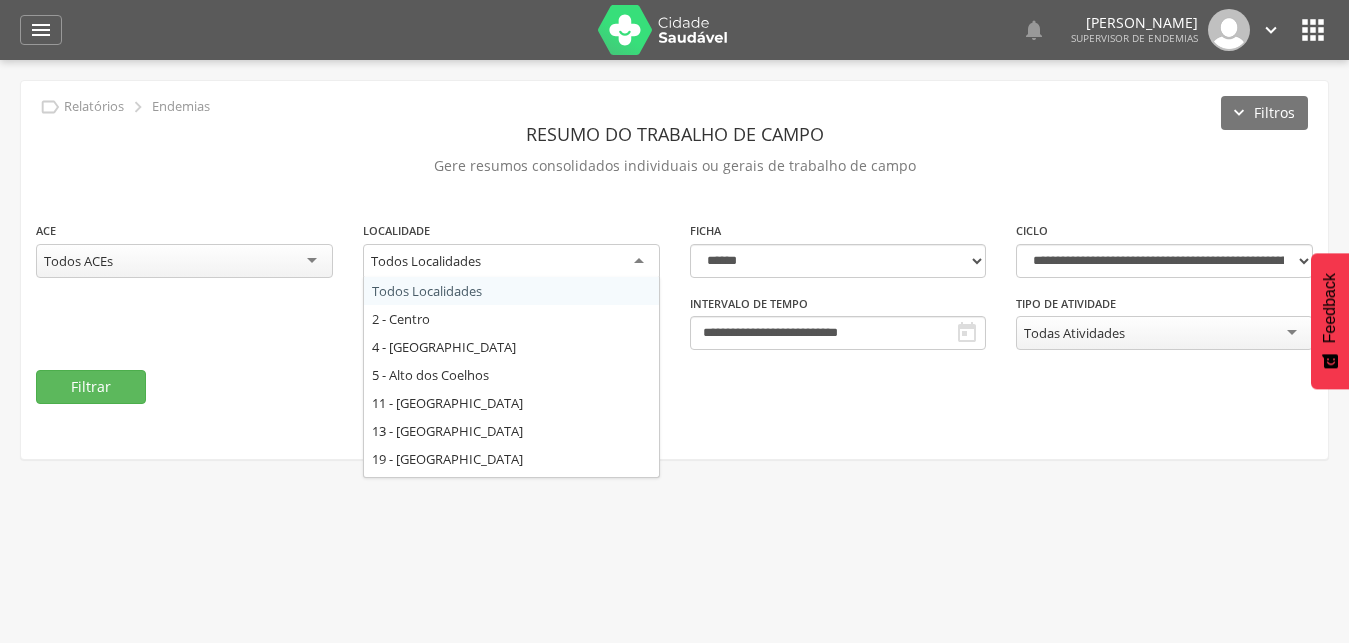 click on "Todos Localidades" at bounding box center [511, 262] 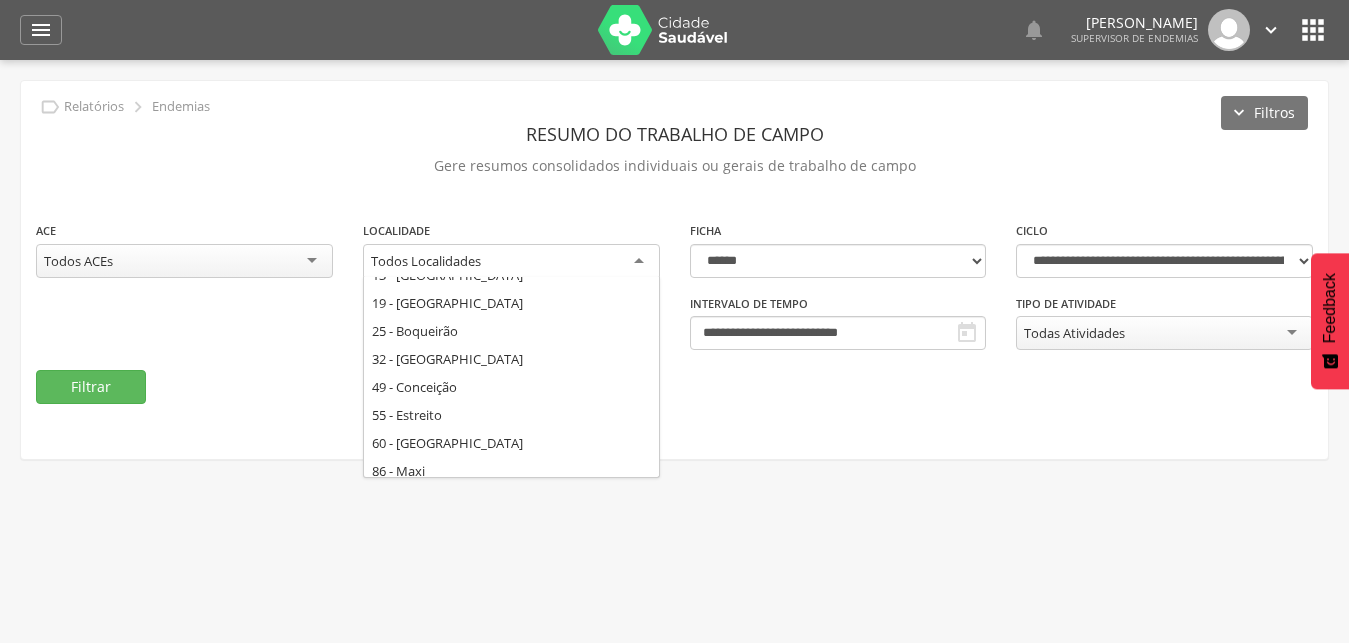 scroll, scrollTop: 162, scrollLeft: 0, axis: vertical 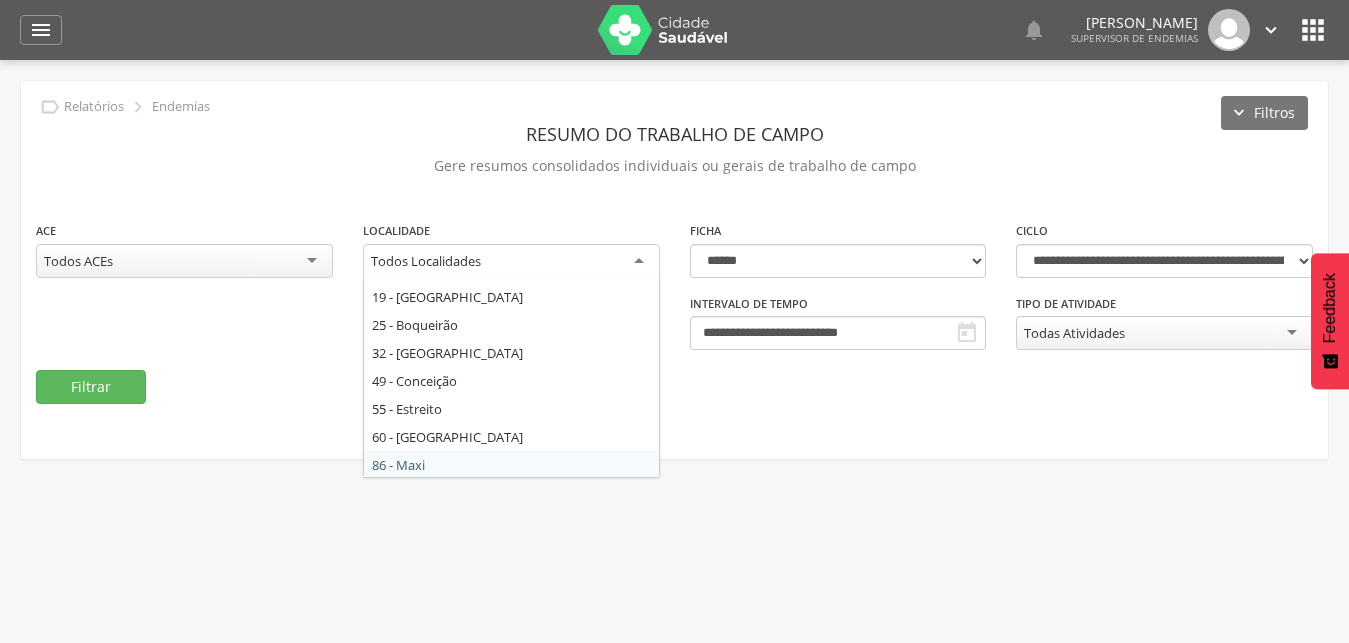click on "
Usuários

Perfil do Usuário
[PERSON_NAME]
CPF: 000.000.000-00, [GEOGRAPHIC_DATA]: 000 0000 0000 0000, 26 anos
[PHONE_NUMBER], Email: [EMAIL_ADDRESS][DOMAIN_NAME]
3.0.2
Desativado
Ubs
Equipe
Início
Produtividade
Timeline
Folha de ponto
Remapeamento
Gerenciar acesso
Quarteirões
Ruas
Tubitos
Dispositivos
UBS
Regulação
 0" at bounding box center [674, 381] 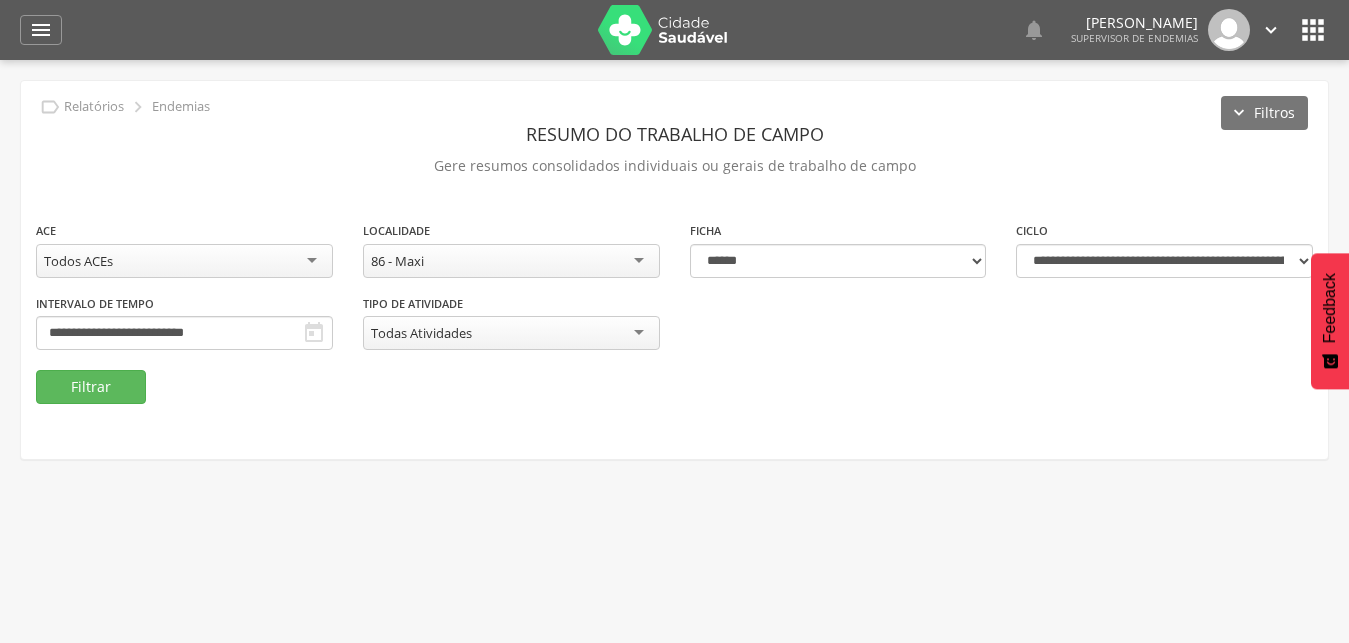 click on "Todas Atividades" at bounding box center [511, 333] 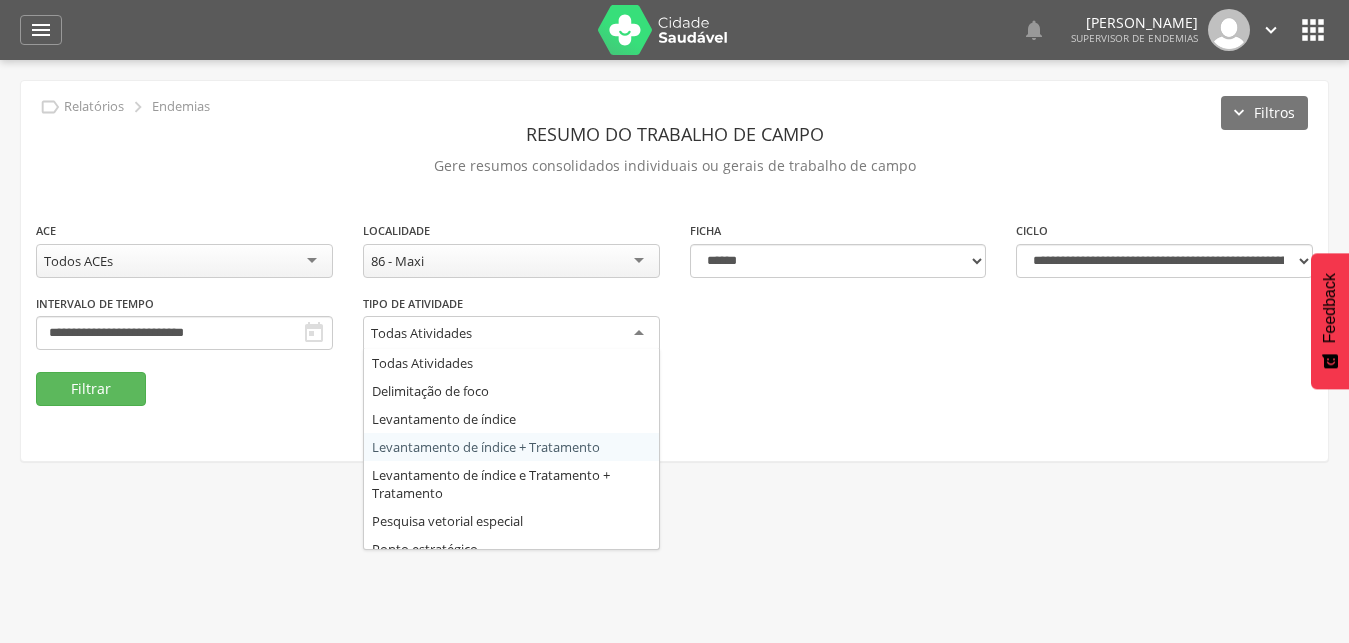 click on "**********" at bounding box center [674, 271] 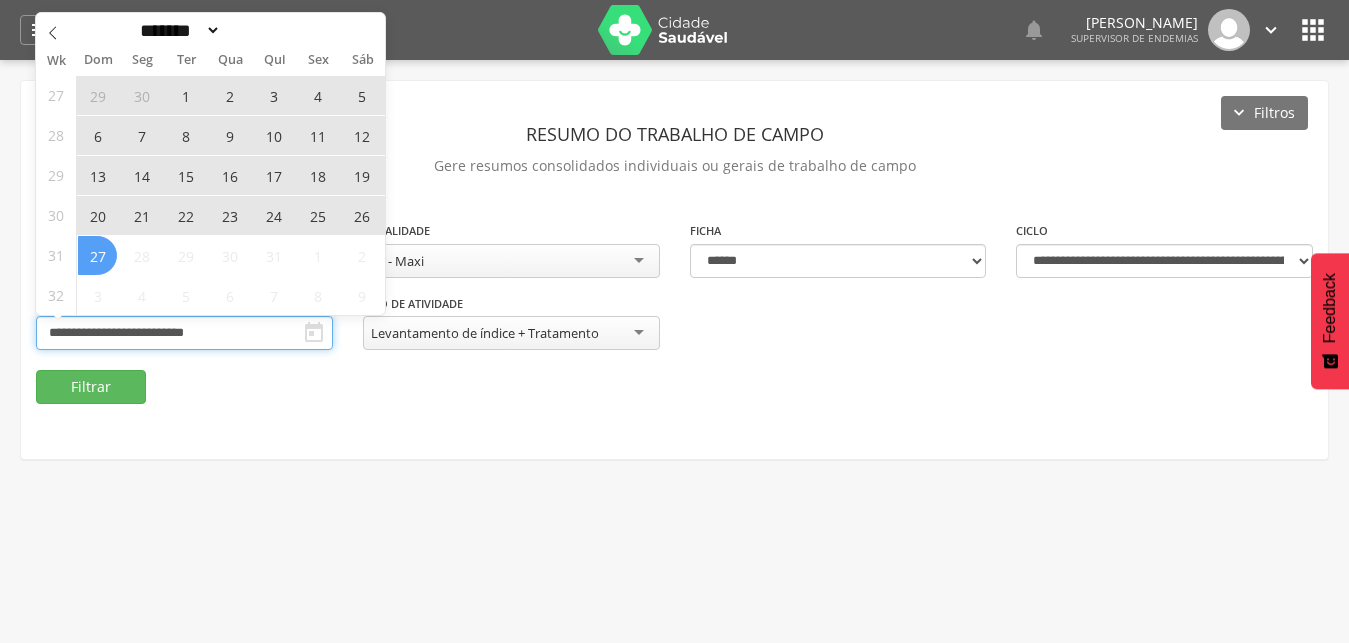 click on "**********" at bounding box center [184, 333] 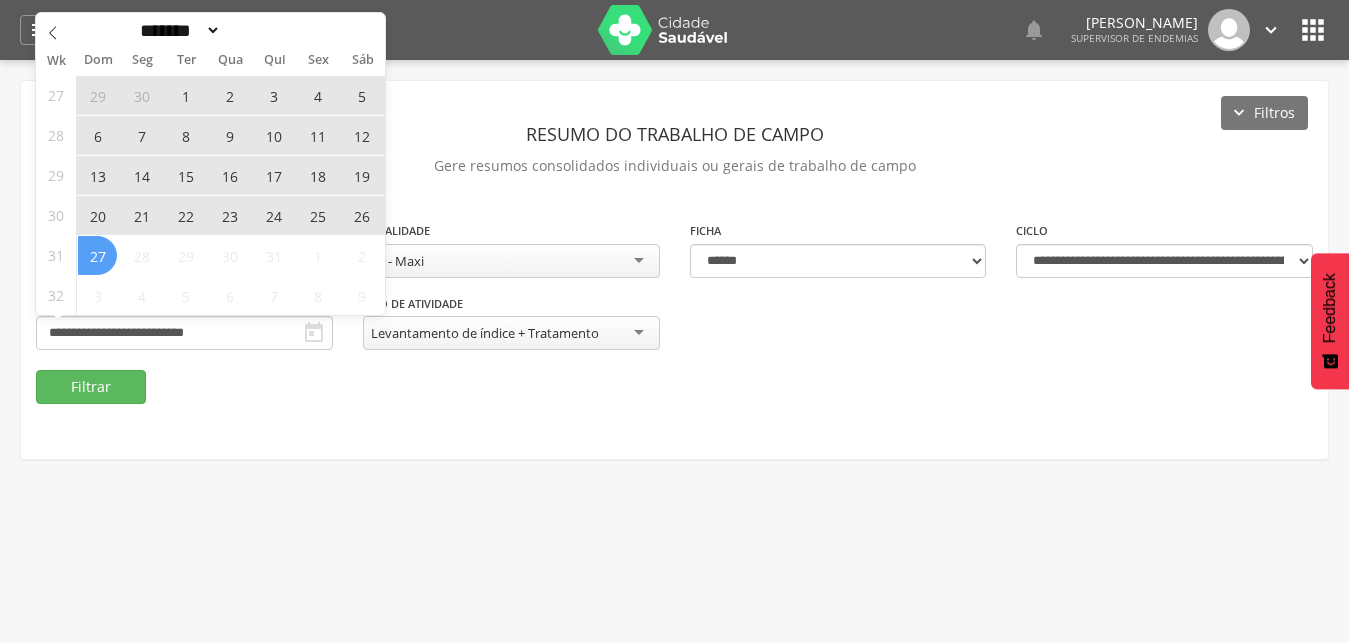 click on "7" at bounding box center (141, 135) 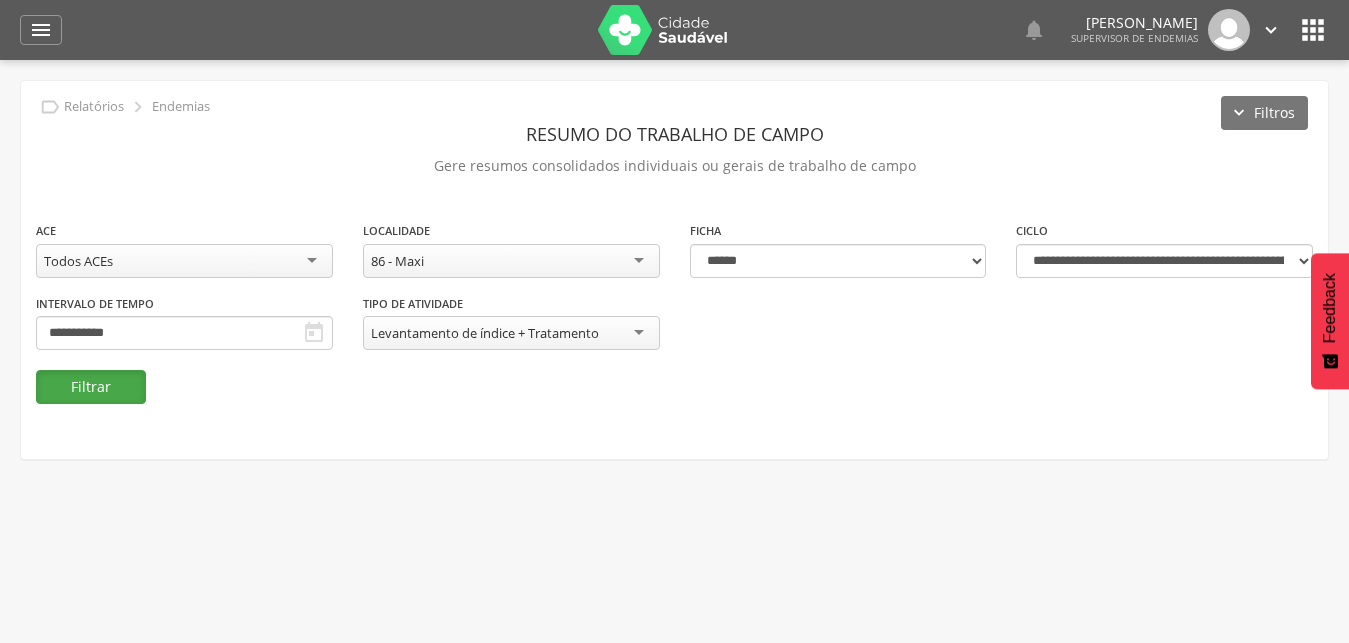 click on "Filtrar" at bounding box center (91, 387) 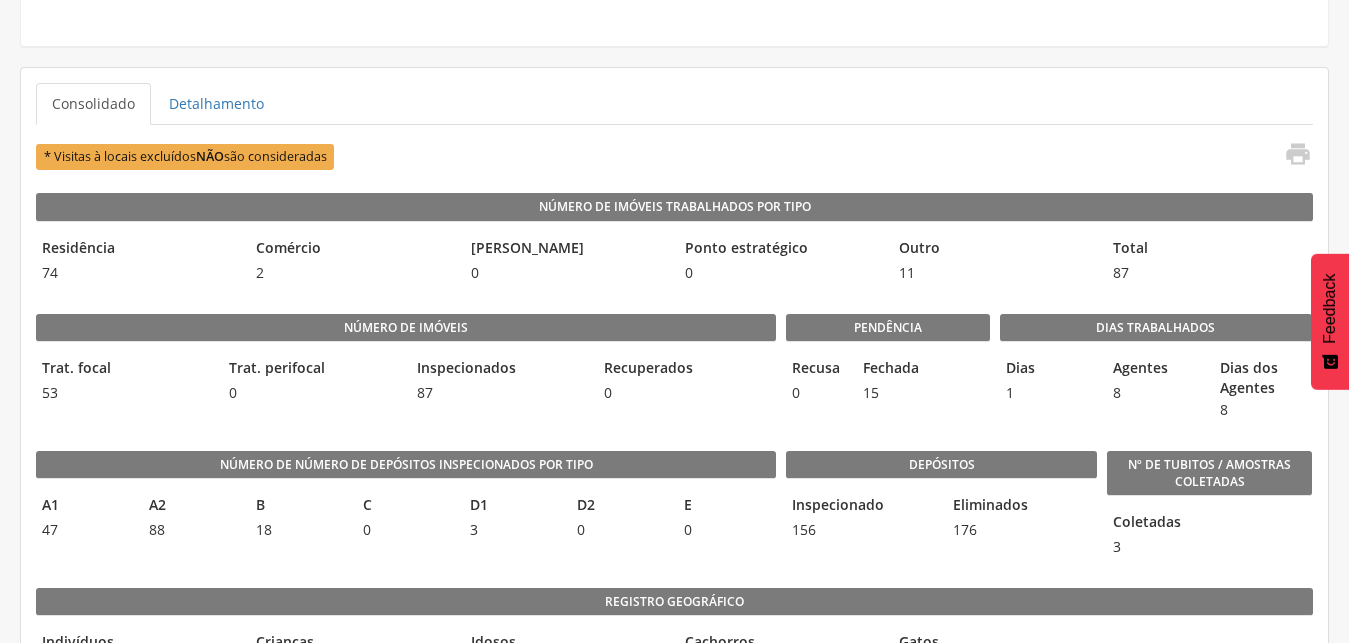 scroll, scrollTop: 399, scrollLeft: 0, axis: vertical 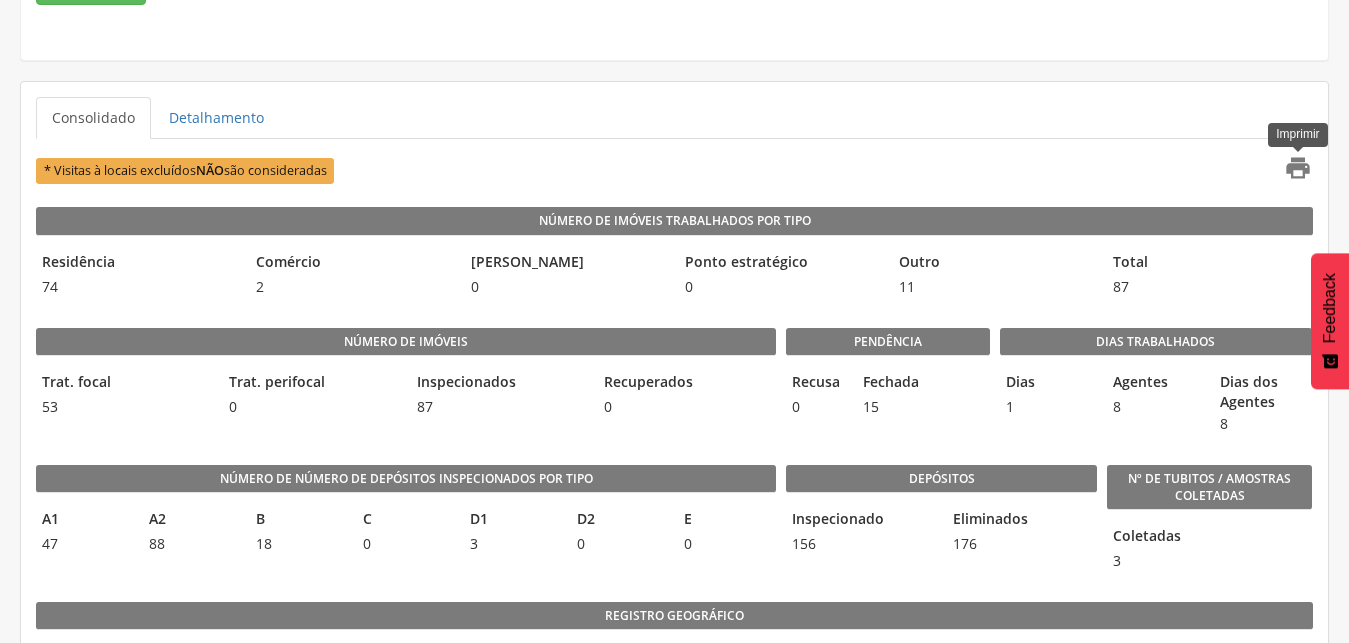 click on "" at bounding box center [1298, 168] 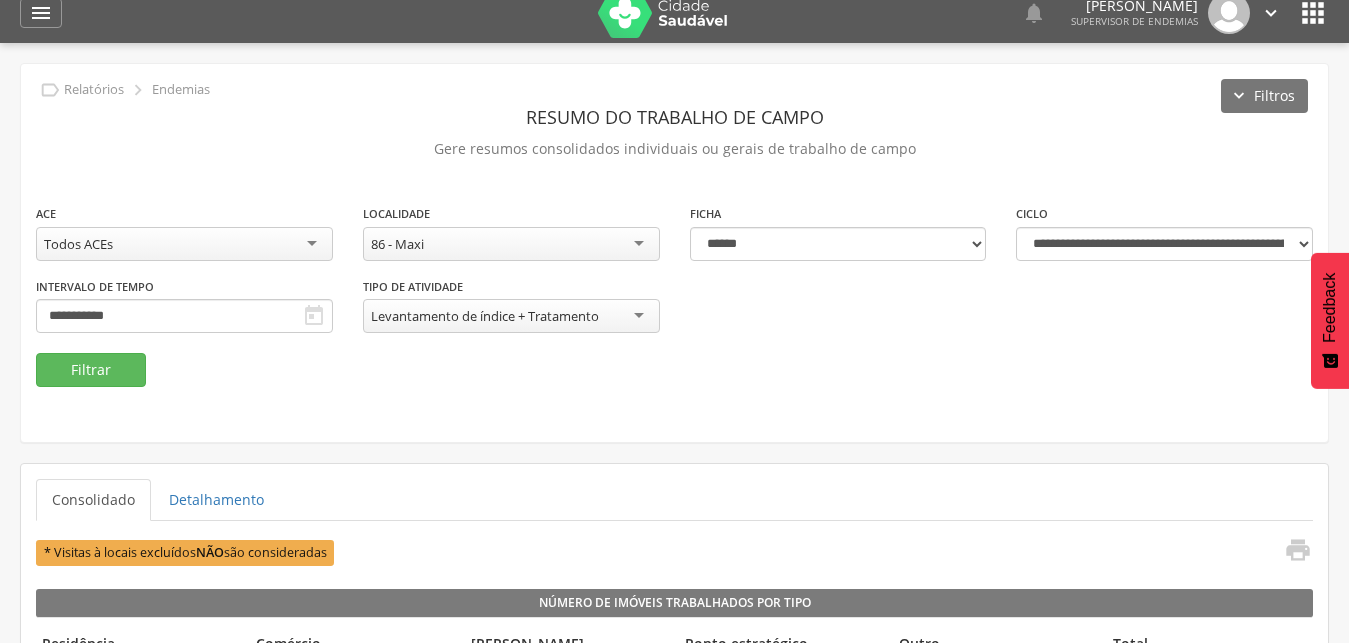 scroll, scrollTop: 0, scrollLeft: 0, axis: both 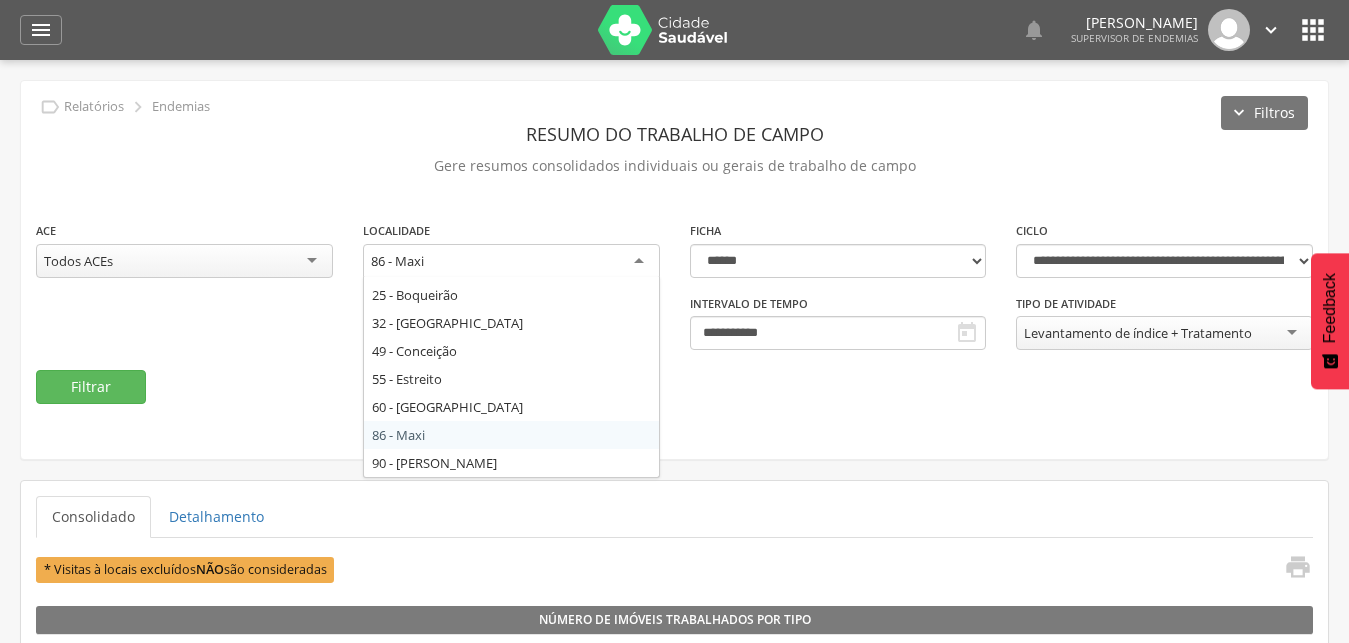 click on "86 - Maxi" at bounding box center [511, 262] 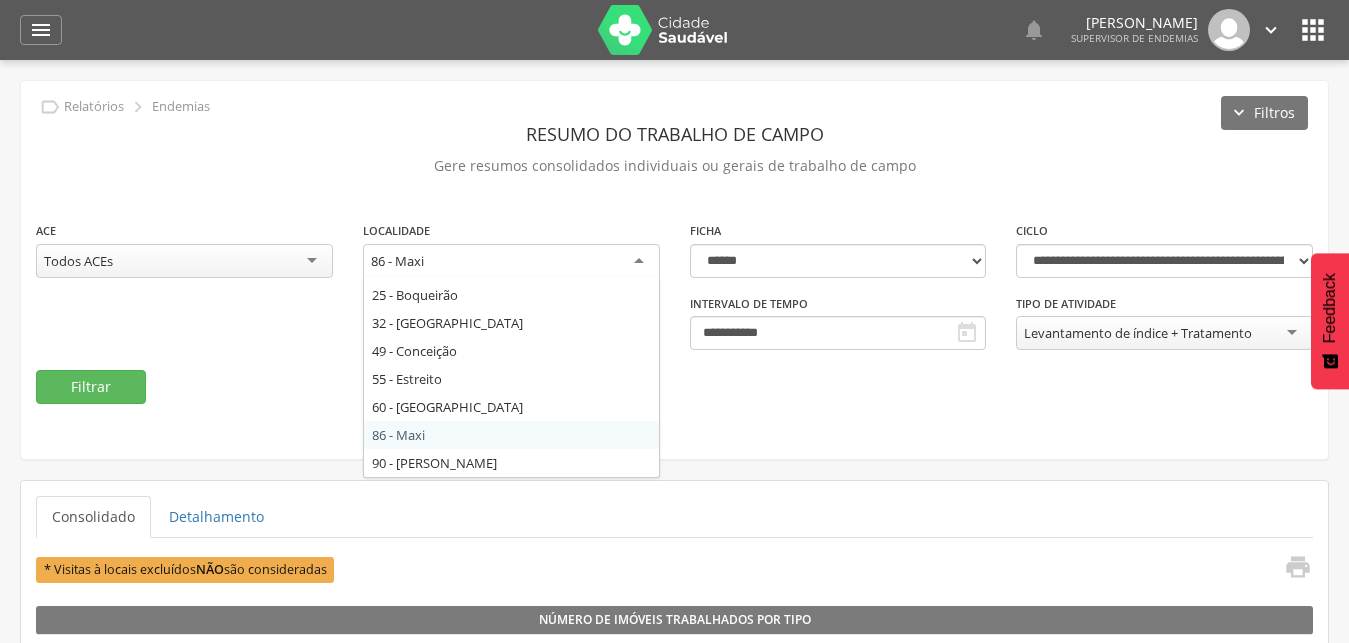click on "Todos Localidades 2 - Centro 4 - [GEOGRAPHIC_DATA] 5 - [GEOGRAPHIC_DATA] 11 - [GEOGRAPHIC_DATA] 13 - [GEOGRAPHIC_DATA] 19 - [GEOGRAPHIC_DATA] 25 - [GEOGRAPHIC_DATA] 32 - [GEOGRAPHIC_DATA] 49 - Conceição 55 - Estreito 60 - [GEOGRAPHIC_DATA] 86 - Maxi 90 - Moreira 94 - [GEOGRAPHIC_DATA] 96 - [GEOGRAPHIC_DATA] 104 - [GEOGRAPHIC_DATA] 107 - [GEOGRAPHIC_DATA] 119 - [GEOGRAPHIC_DATA] 132 - [GEOGRAPHIC_DATA] 133 - [GEOGRAPHIC_DATA] 135 - [GEOGRAPHIC_DATA] 149 - [GEOGRAPHIC_DATA] da Ovelha 150 - Tabela 152 - [GEOGRAPHIC_DATA] 156 - [GEOGRAPHIC_DATA] 158 - [GEOGRAPHIC_DATA] 163 - [GEOGRAPHIC_DATA] 167 - Tabuleiro 176 - Maria Bode 185 - Lageiro do Couro 186 - Januária" at bounding box center (511, 377) 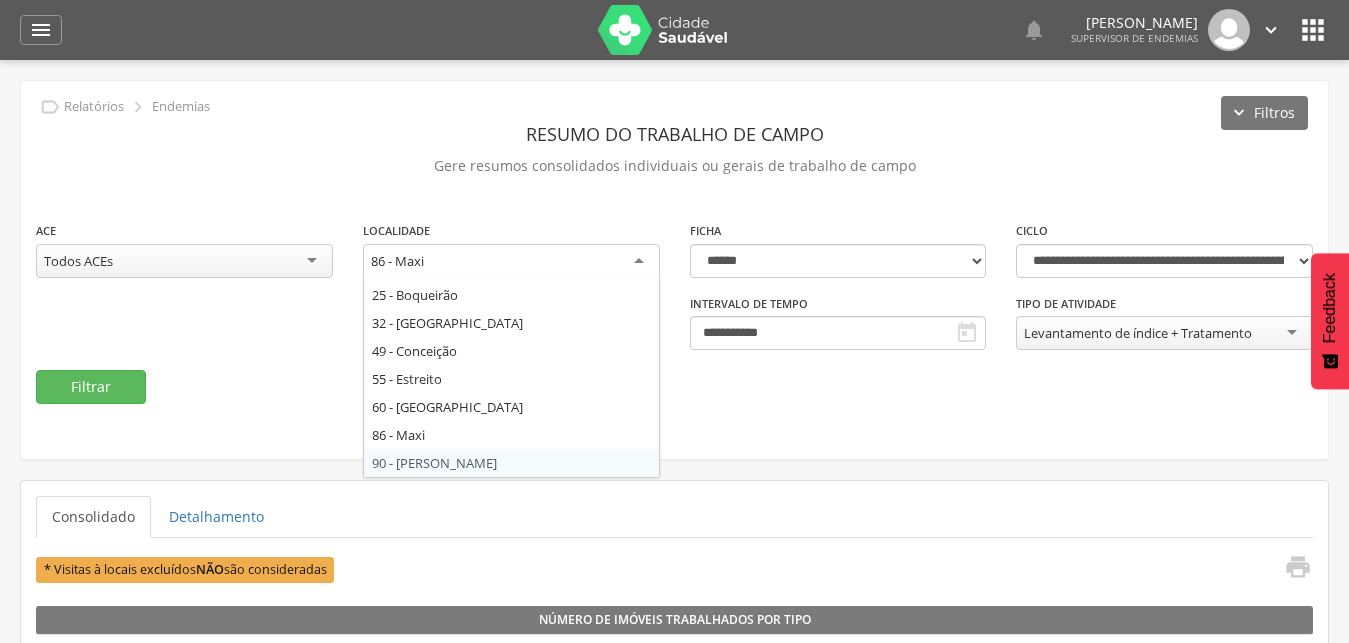 click on "Todos Localidades 2 - Centro 4 - [GEOGRAPHIC_DATA] 5 - [GEOGRAPHIC_DATA] 11 - [GEOGRAPHIC_DATA] 13 - [GEOGRAPHIC_DATA] 19 - [GEOGRAPHIC_DATA] 25 - [GEOGRAPHIC_DATA] 32 - [GEOGRAPHIC_DATA] 49 - Conceição 55 - Estreito 60 - [GEOGRAPHIC_DATA] 86 - Maxi 90 - Moreira 94 - [GEOGRAPHIC_DATA] 96 - [GEOGRAPHIC_DATA] 104 - [GEOGRAPHIC_DATA] 107 - [GEOGRAPHIC_DATA] 119 - [GEOGRAPHIC_DATA] 132 - [GEOGRAPHIC_DATA] 133 - [GEOGRAPHIC_DATA] 135 - [GEOGRAPHIC_DATA] 149 - [GEOGRAPHIC_DATA] da Ovelha 150 - Tabela 152 - [GEOGRAPHIC_DATA] 156 - [GEOGRAPHIC_DATA] 158 - [GEOGRAPHIC_DATA] 163 - [GEOGRAPHIC_DATA] 167 - Tabuleiro 176 - Maria Bode 185 - Lageiro do Couro 186 - Januária" at bounding box center (511, 377) 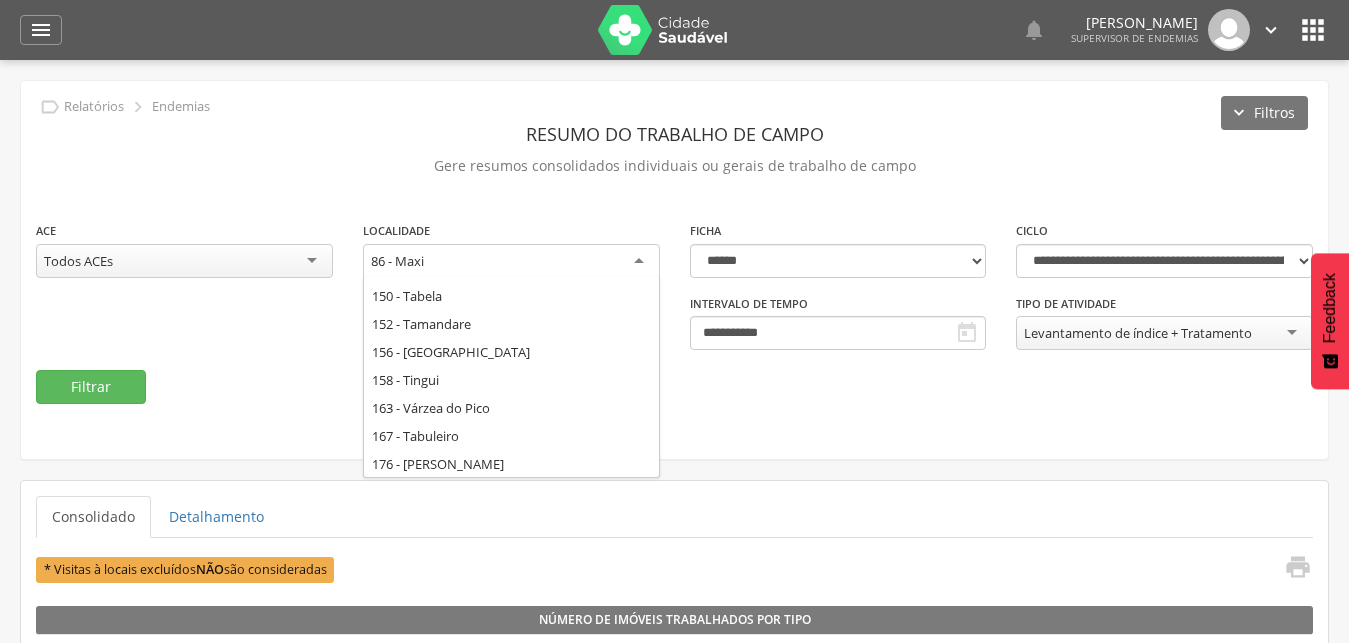 scroll, scrollTop: 642, scrollLeft: 0, axis: vertical 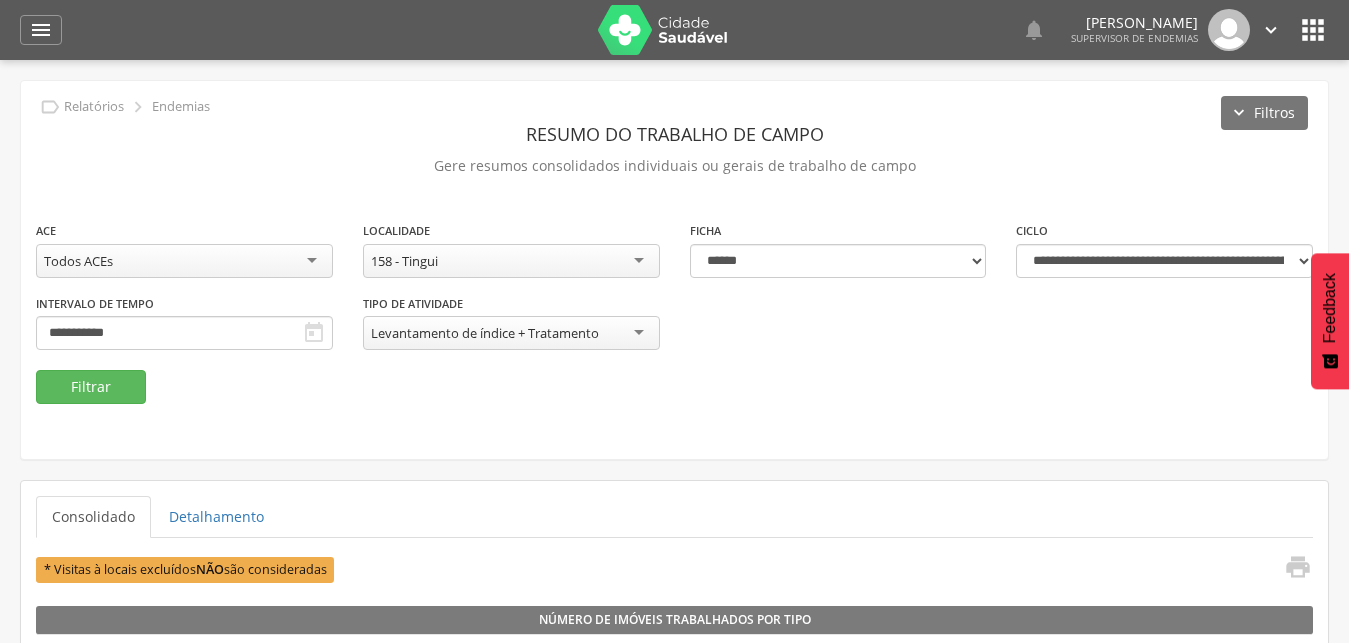 click on "**********" at bounding box center (674, 312) 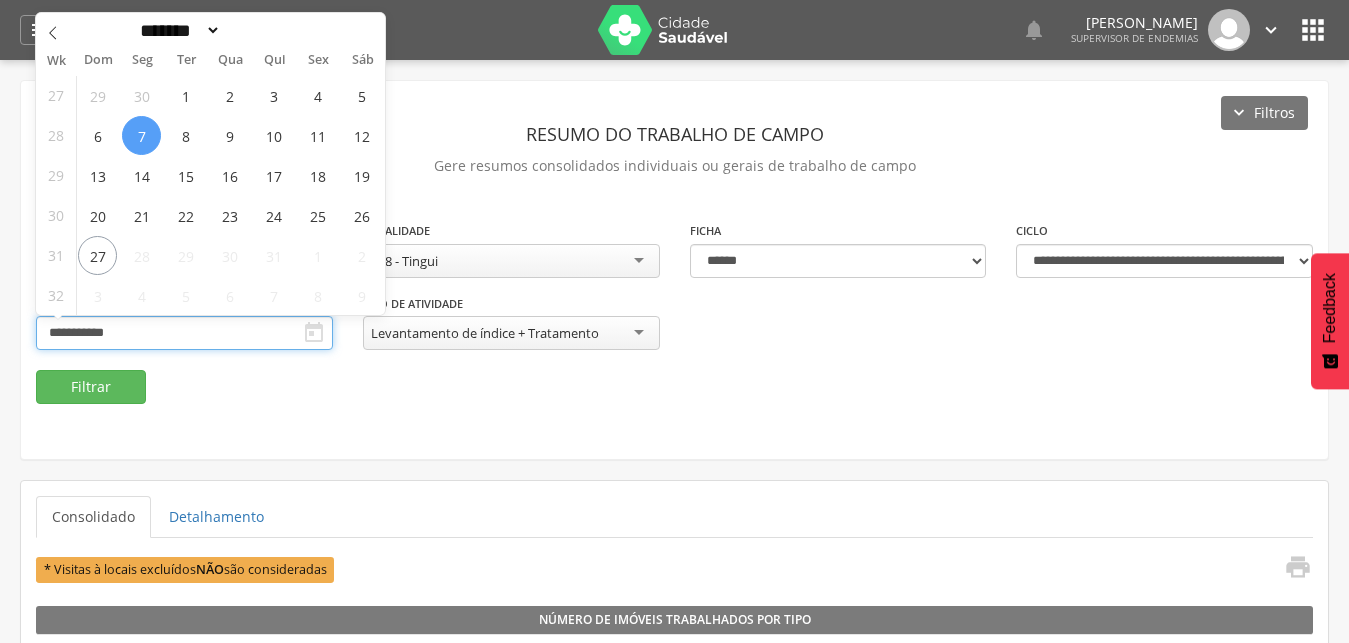 click on "**********" at bounding box center [184, 333] 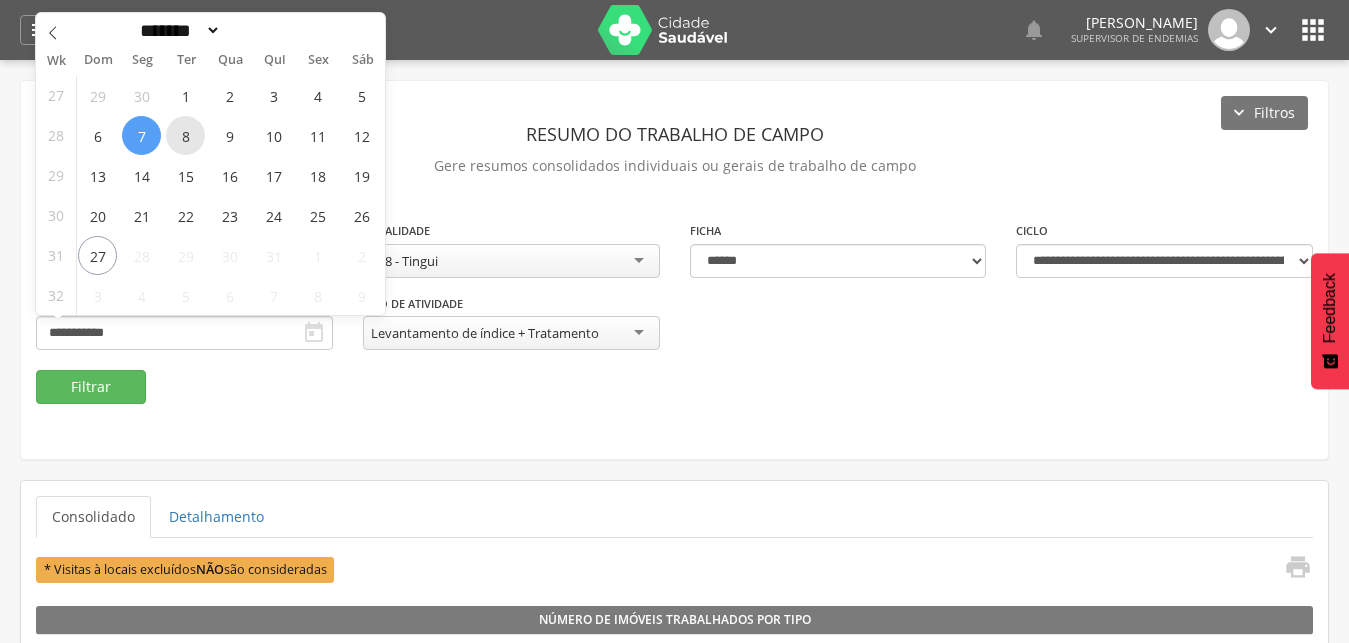 click on "8" at bounding box center [185, 135] 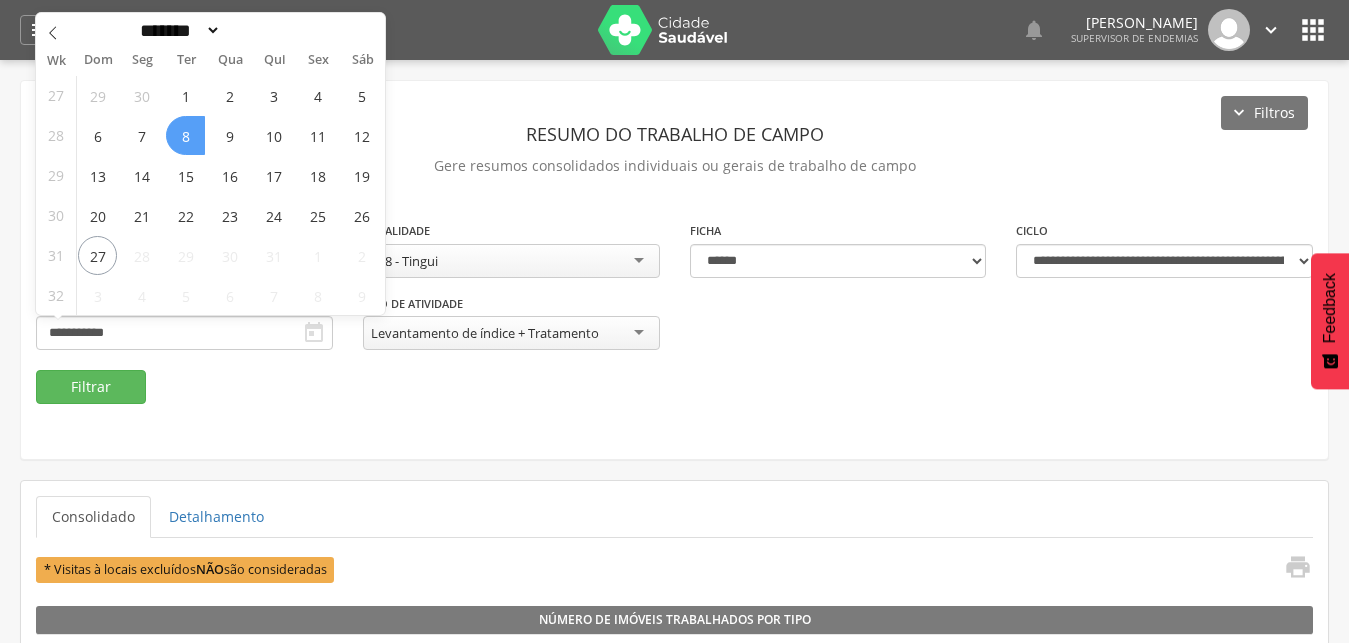 click on "8" at bounding box center [185, 135] 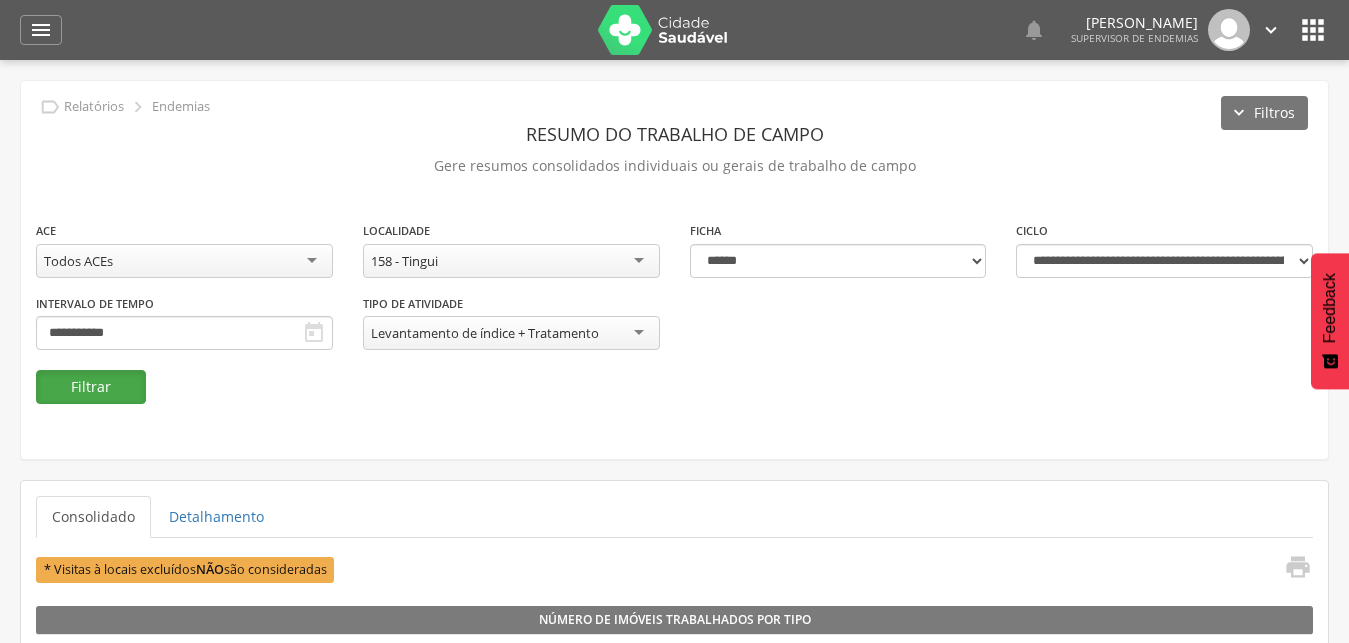 click on "Filtrar" at bounding box center [91, 387] 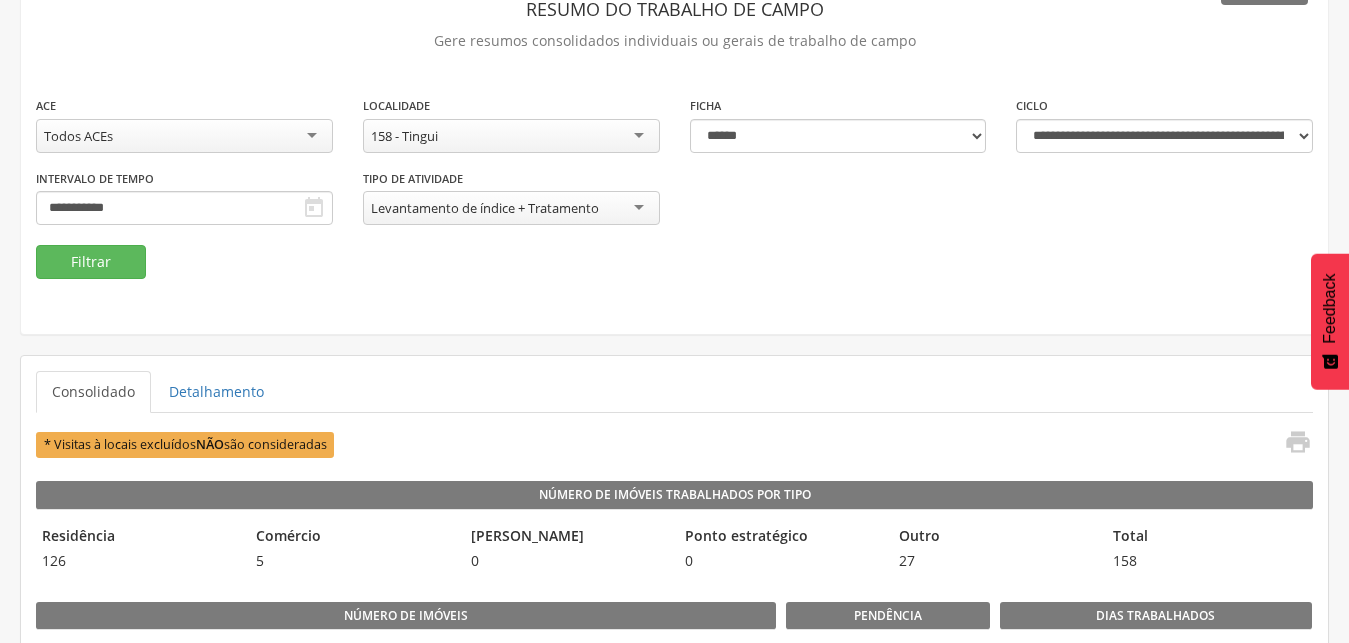 scroll, scrollTop: 153, scrollLeft: 0, axis: vertical 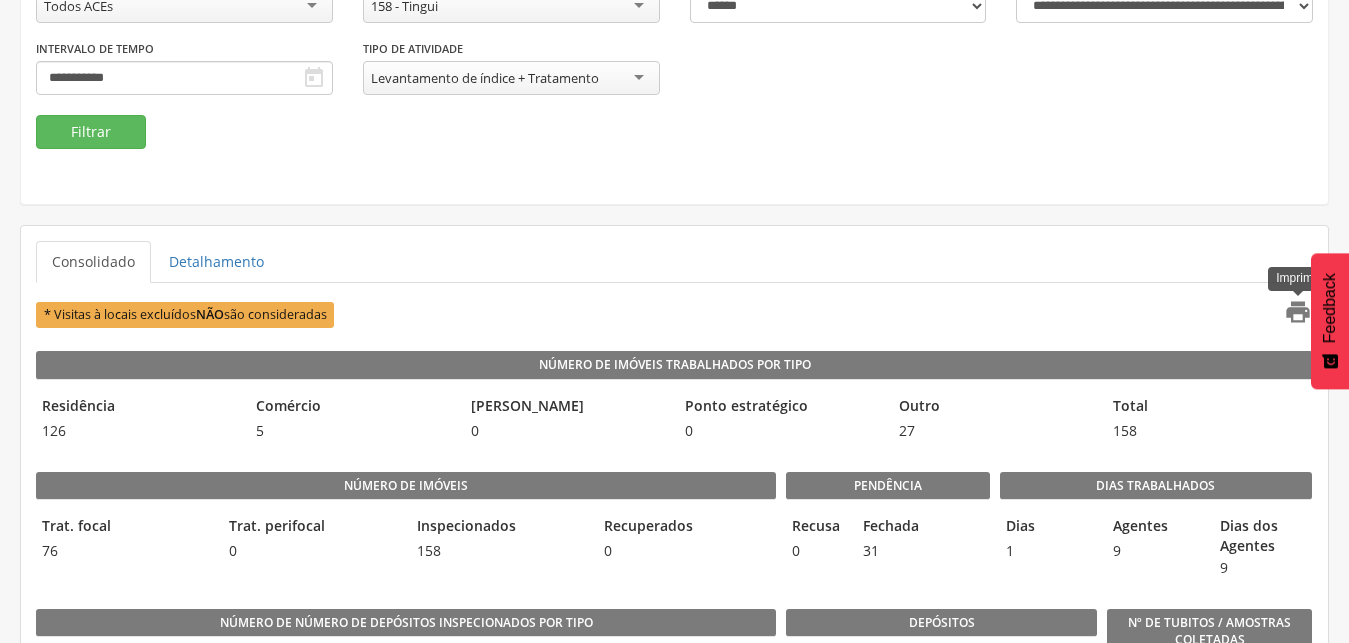 click on "" at bounding box center (1298, 312) 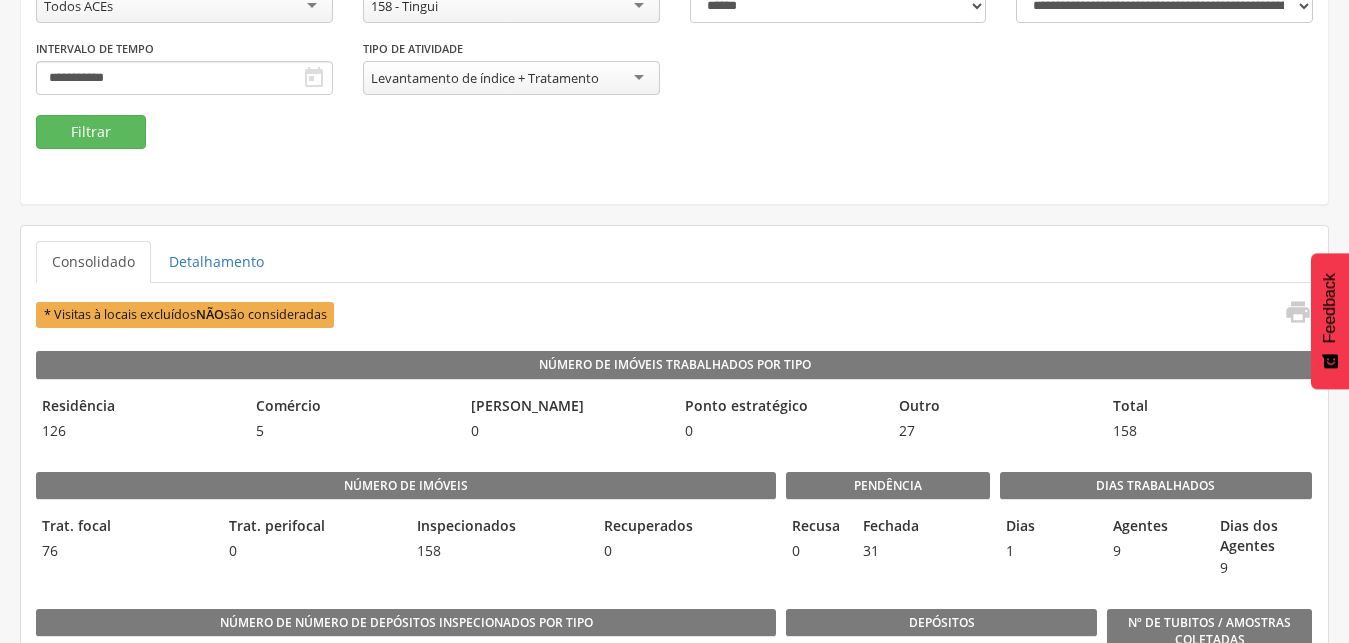 scroll, scrollTop: 0, scrollLeft: 0, axis: both 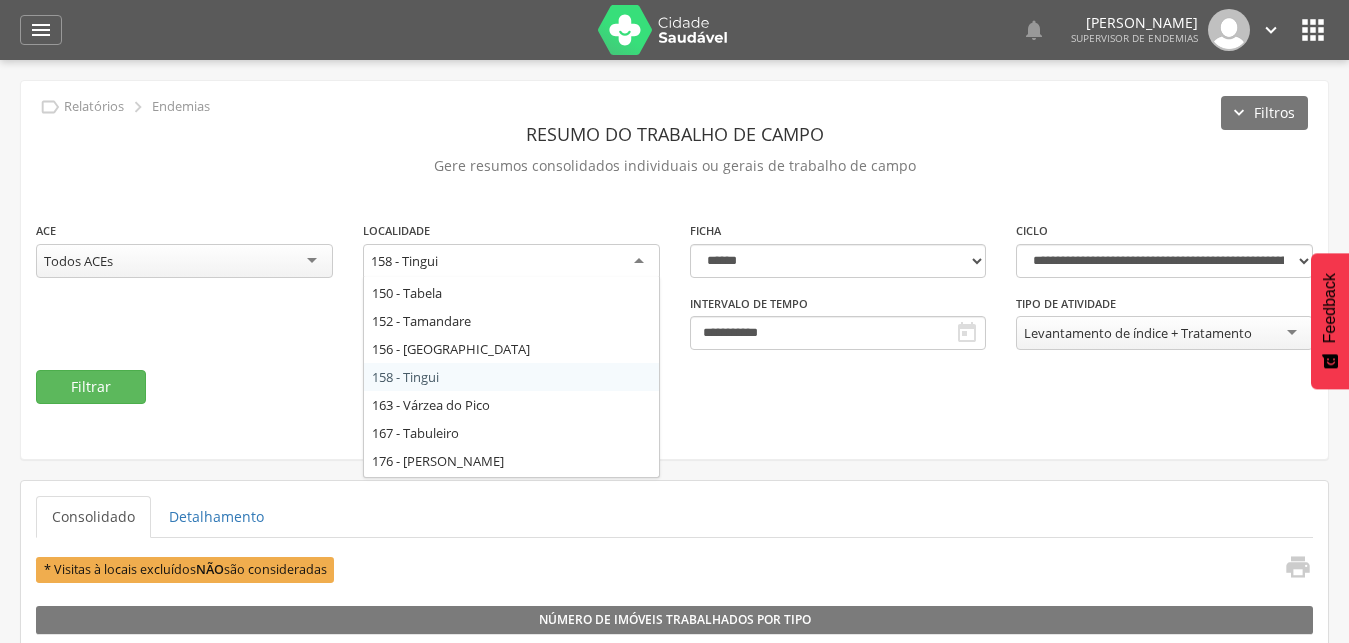 click on "158 - Tingui" at bounding box center (511, 262) 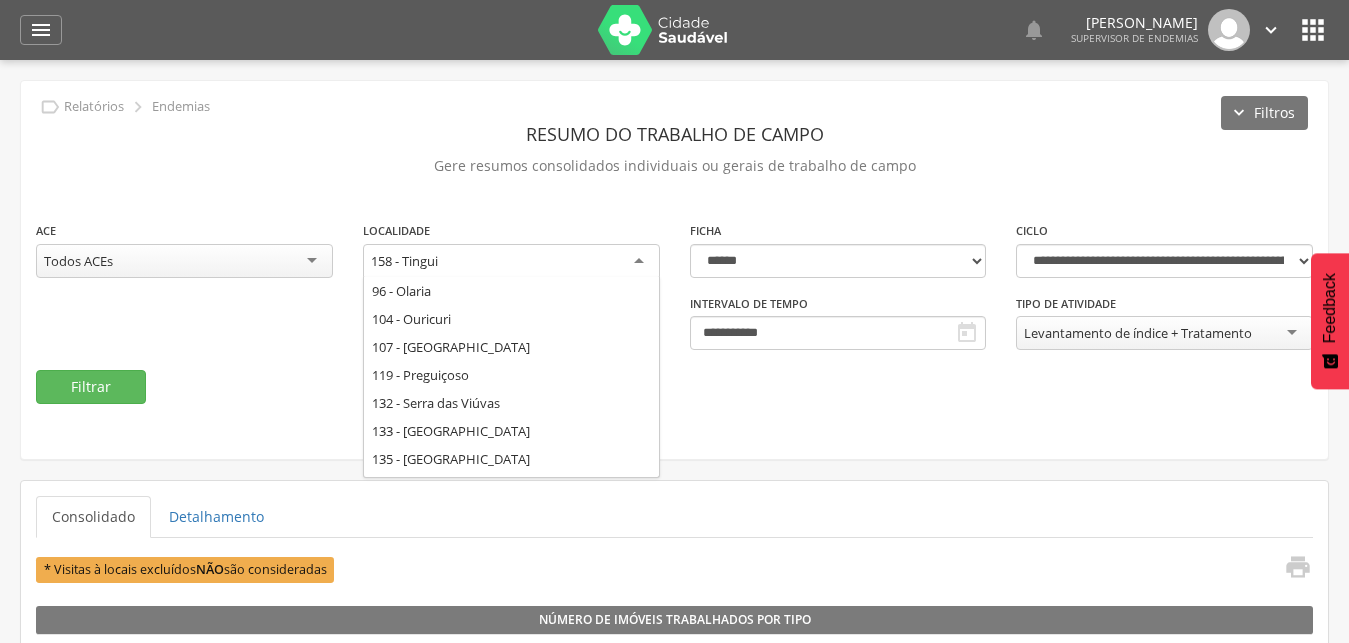 scroll, scrollTop: 372, scrollLeft: 0, axis: vertical 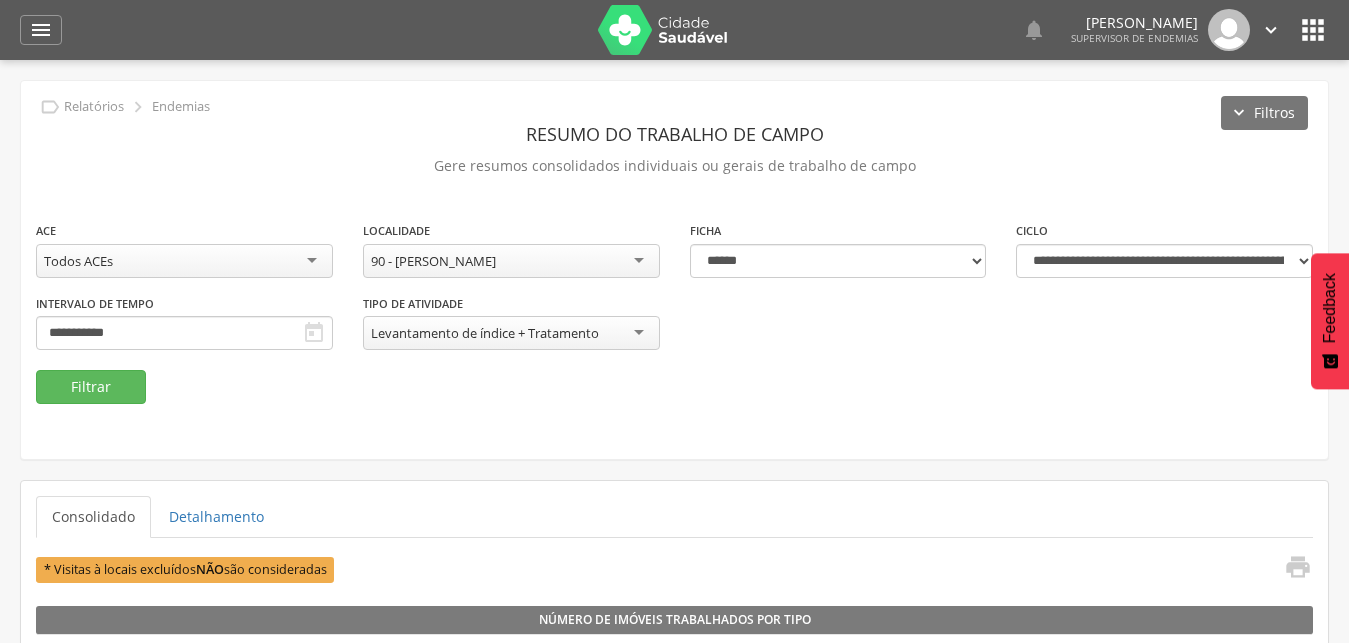 click on "**********" at bounding box center [674, 295] 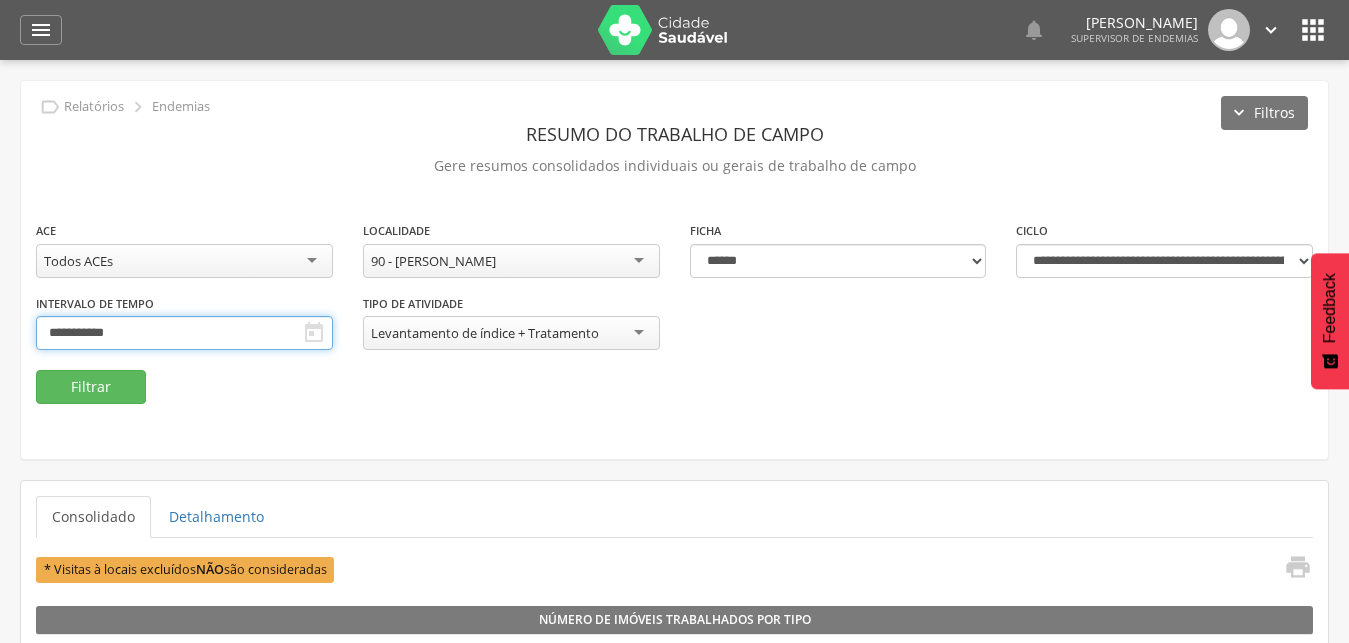 click on "**********" at bounding box center (184, 333) 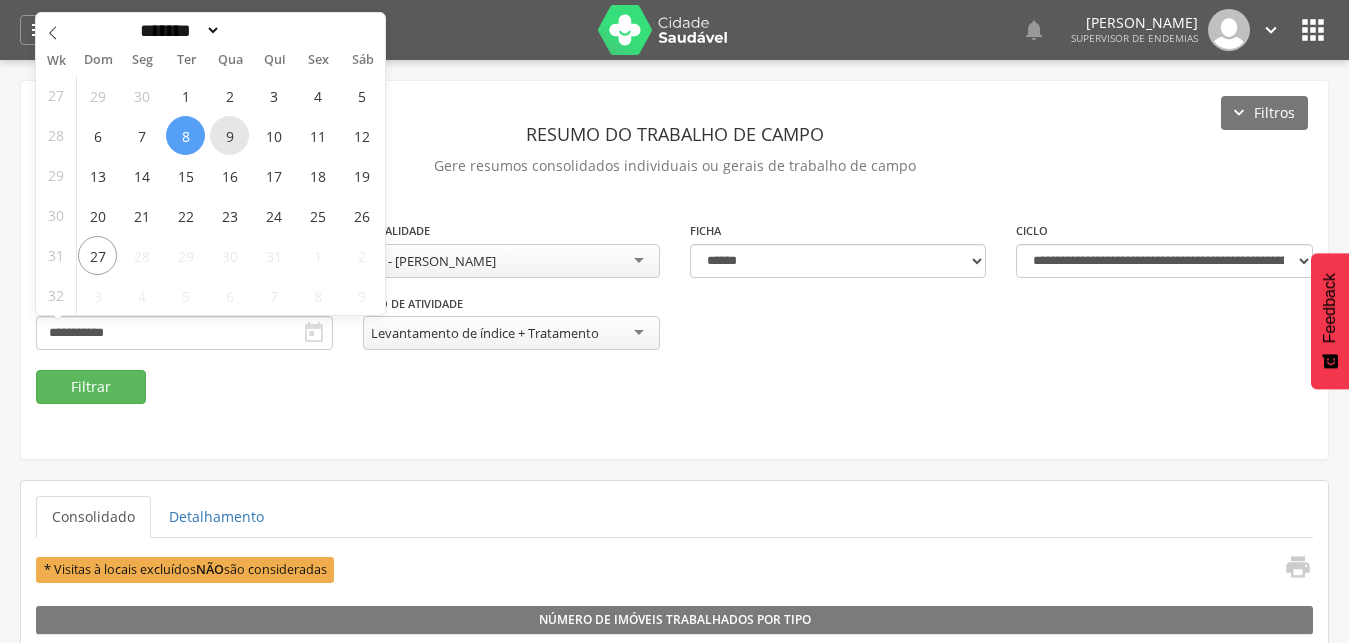 click on "9" at bounding box center [229, 135] 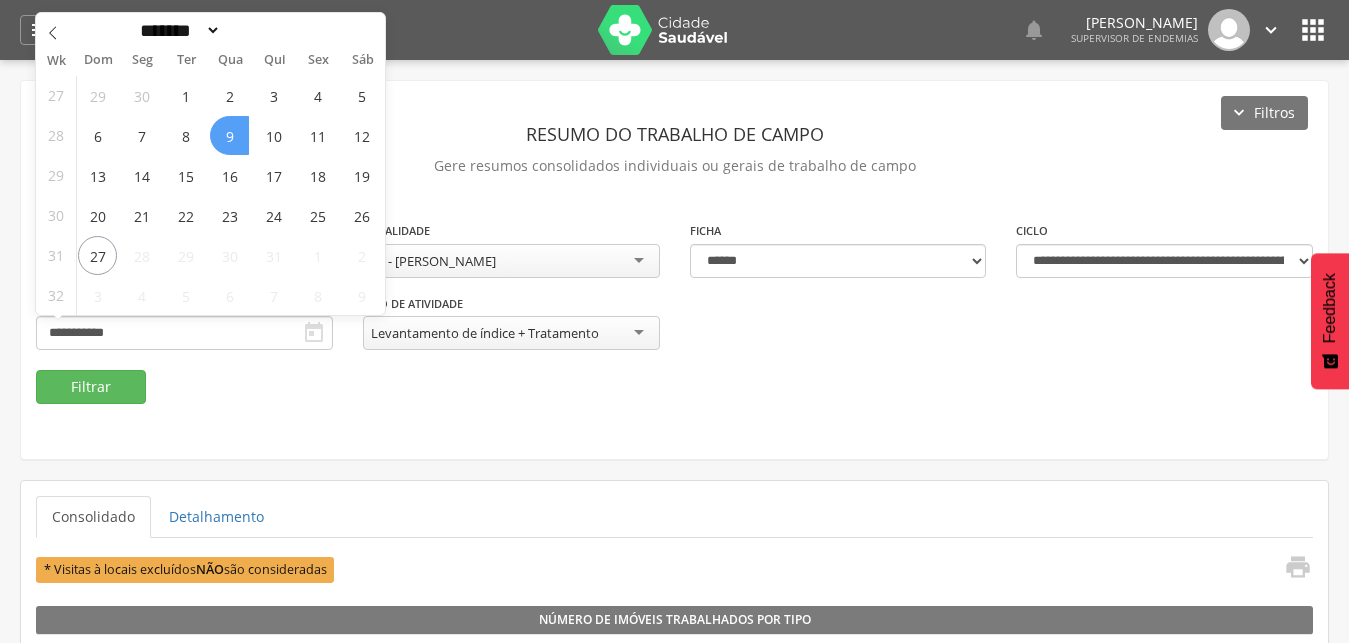 click on "9" at bounding box center [229, 135] 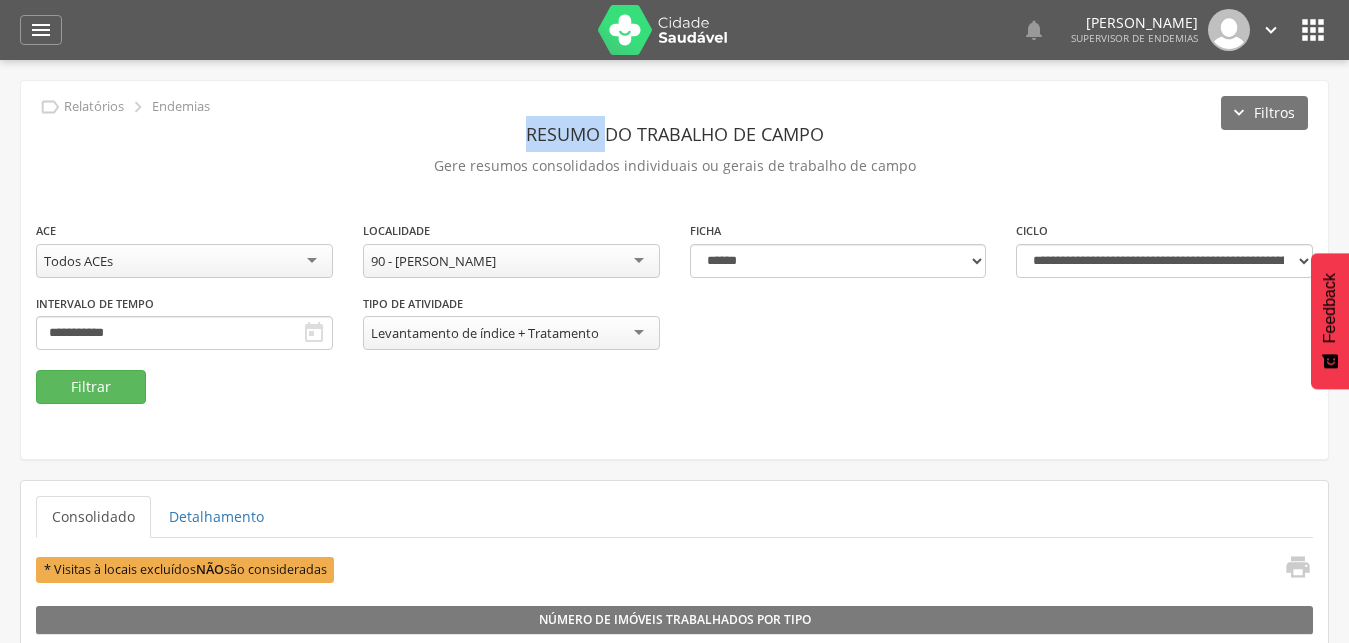 click on "Resumo do Trabalho de Campo" at bounding box center [674, 134] 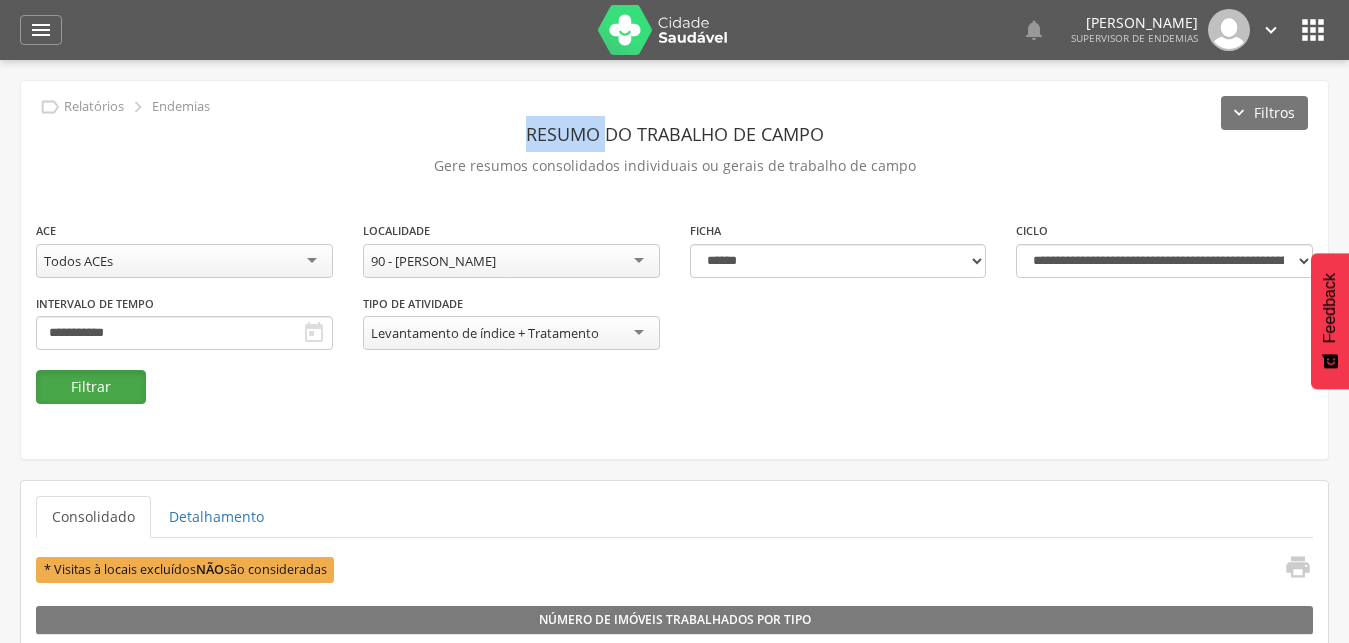 click on "Filtrar" at bounding box center (91, 387) 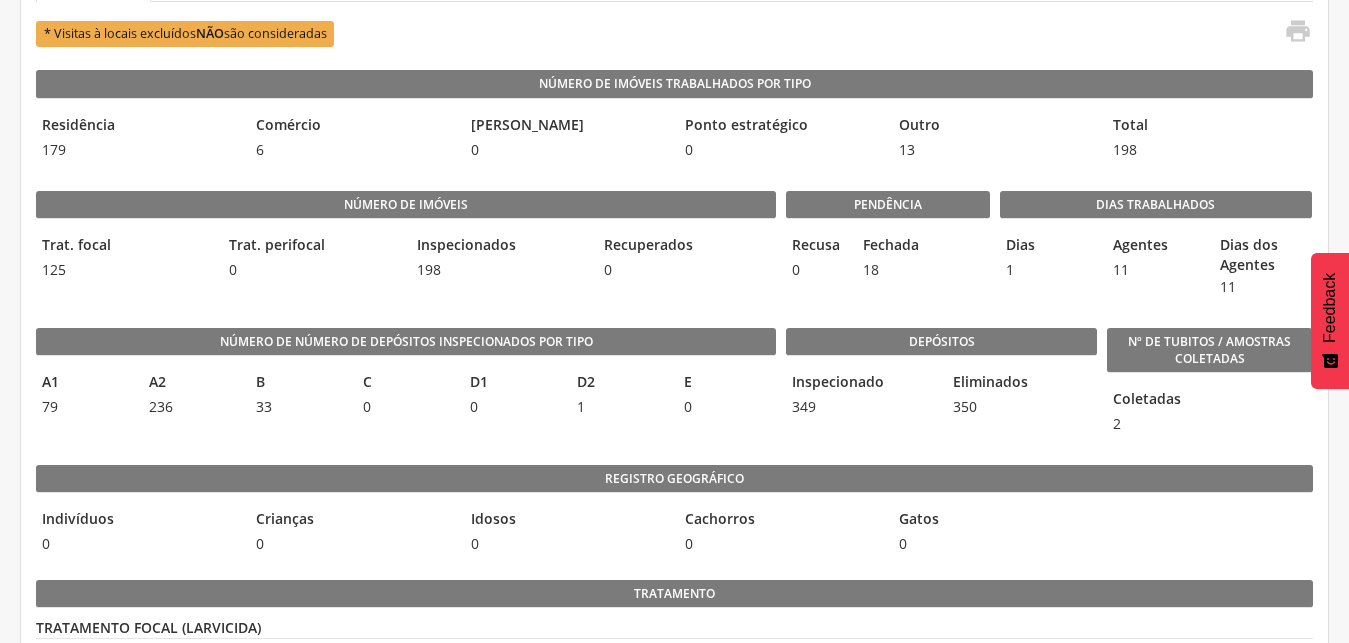 scroll, scrollTop: 609, scrollLeft: 0, axis: vertical 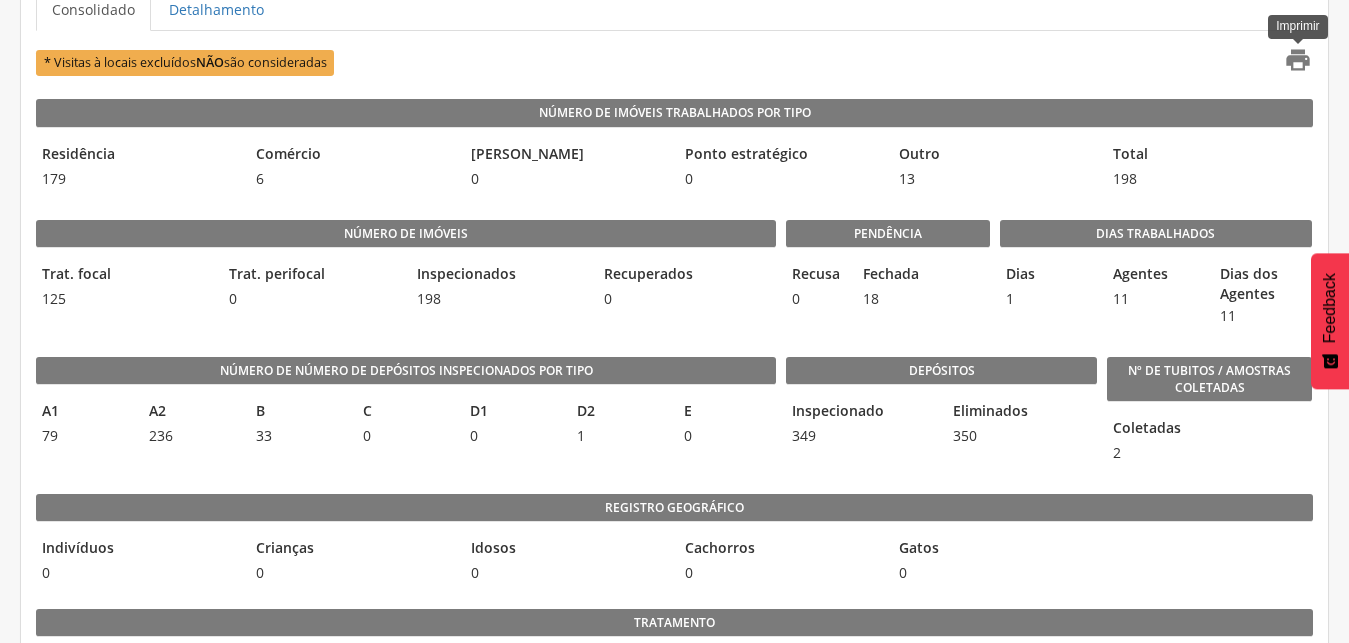 click on "" at bounding box center [1298, 60] 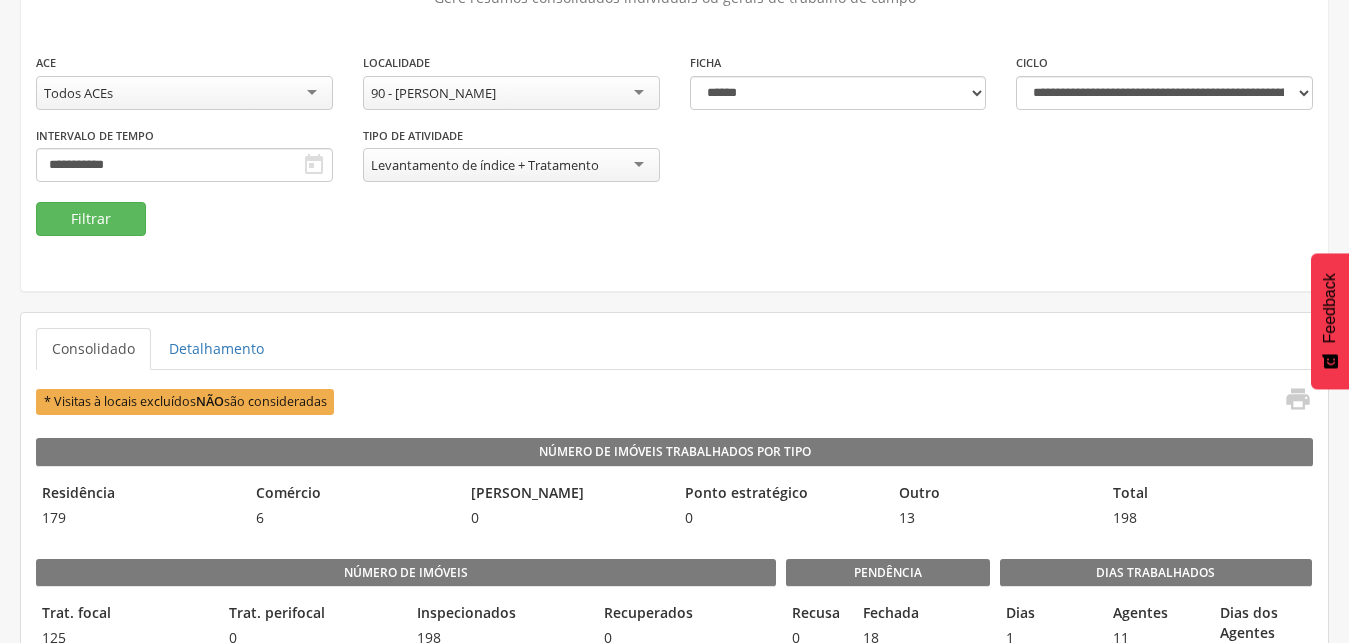 scroll, scrollTop: 167, scrollLeft: 0, axis: vertical 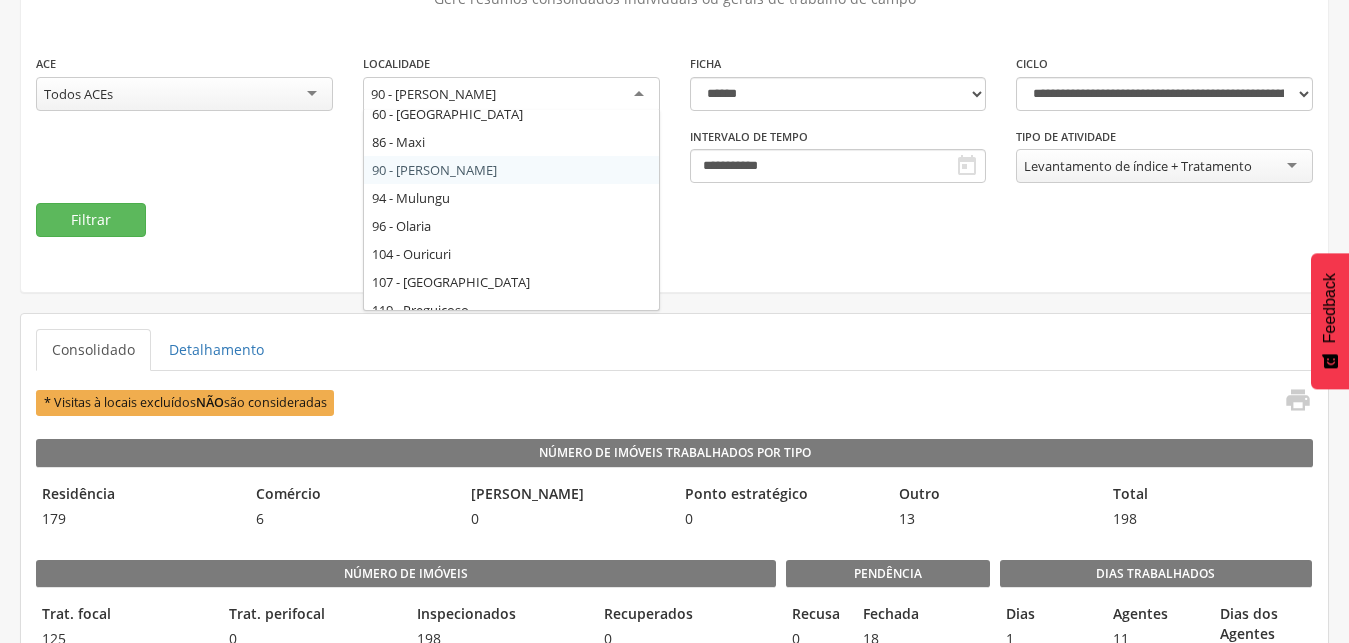 click on "90 - [PERSON_NAME]" at bounding box center (511, 95) 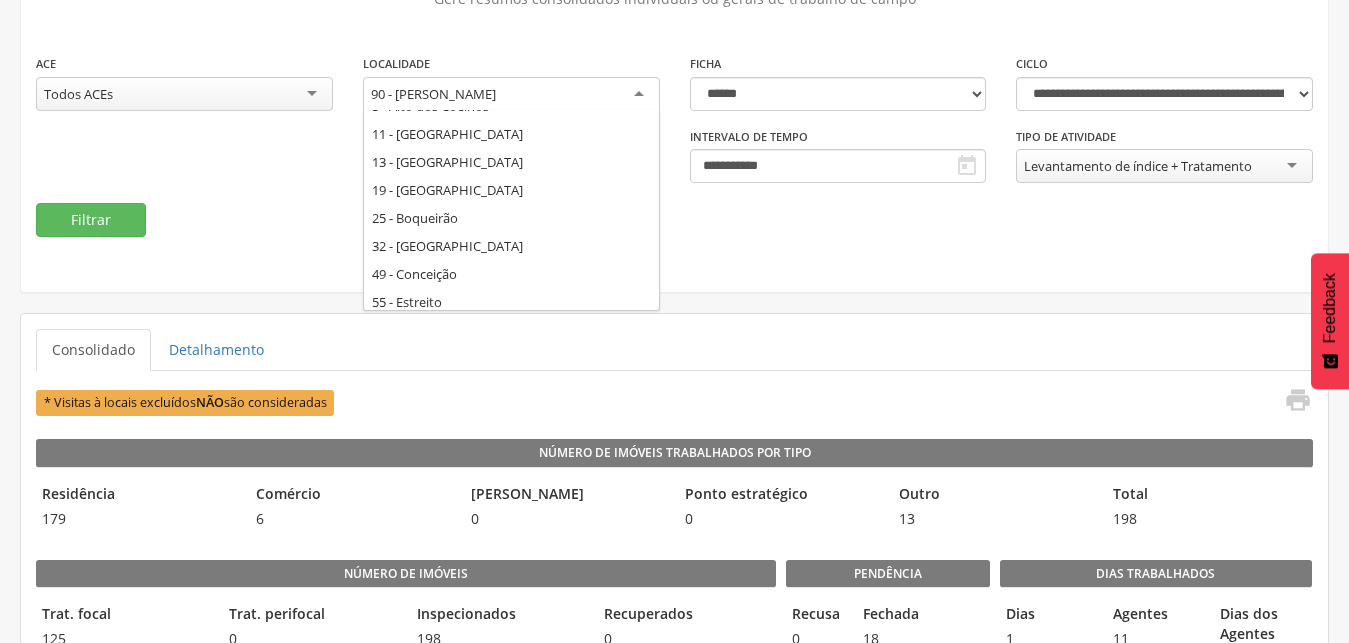 scroll, scrollTop: 48, scrollLeft: 0, axis: vertical 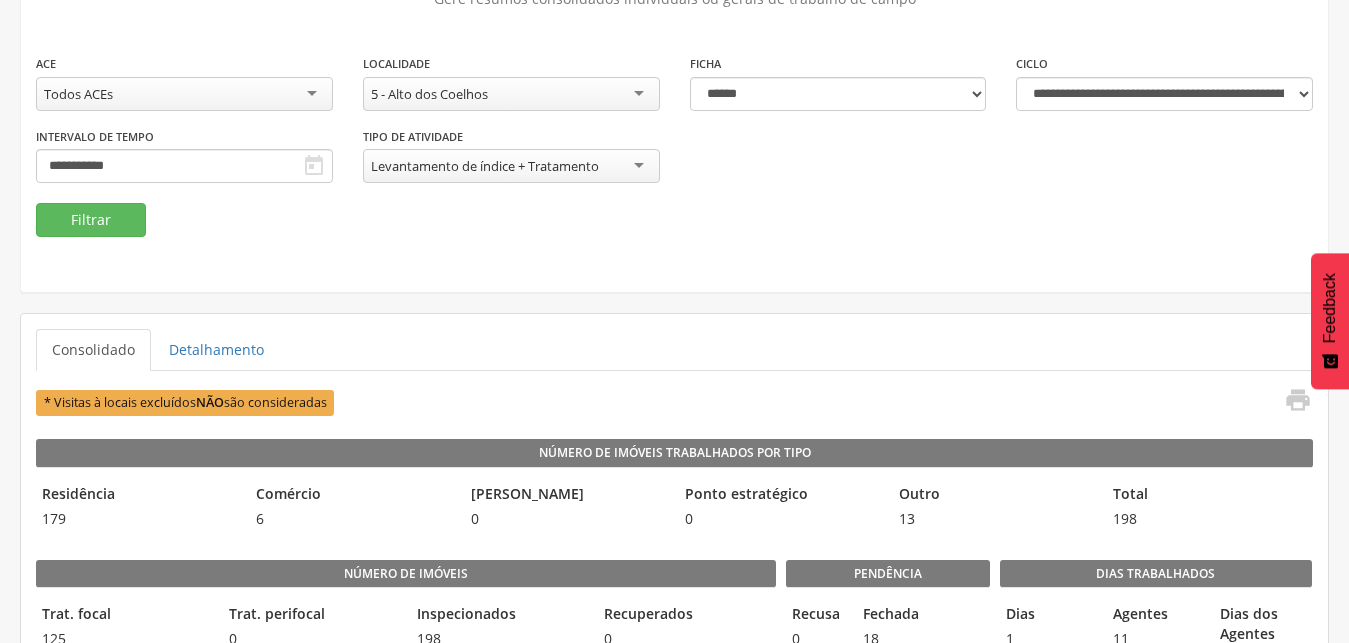 click on "**********" at bounding box center [674, 145] 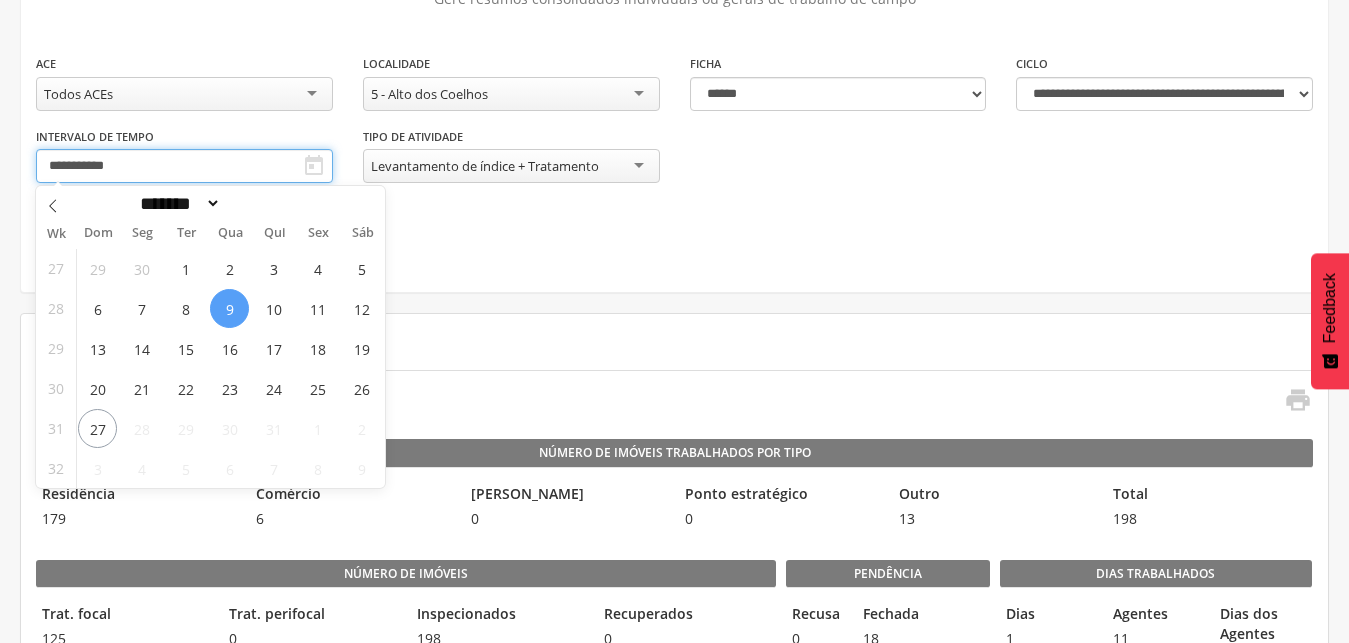 click on "**********" at bounding box center (184, 166) 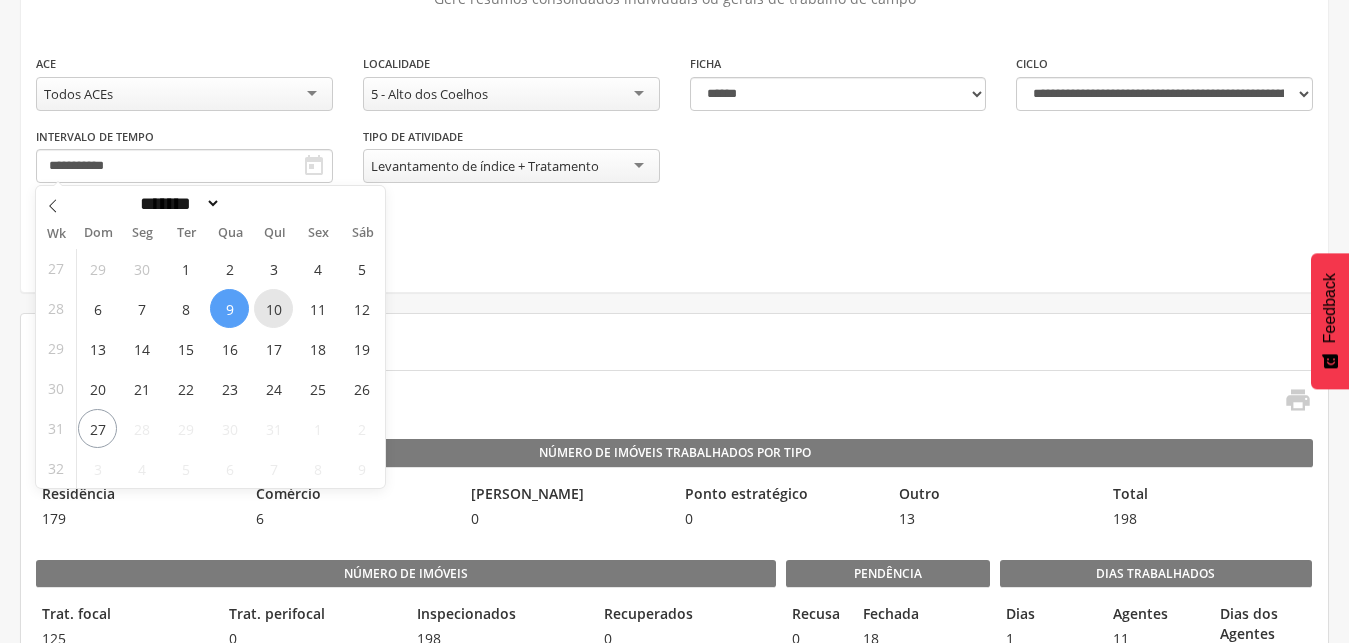 click on "10" at bounding box center (273, 308) 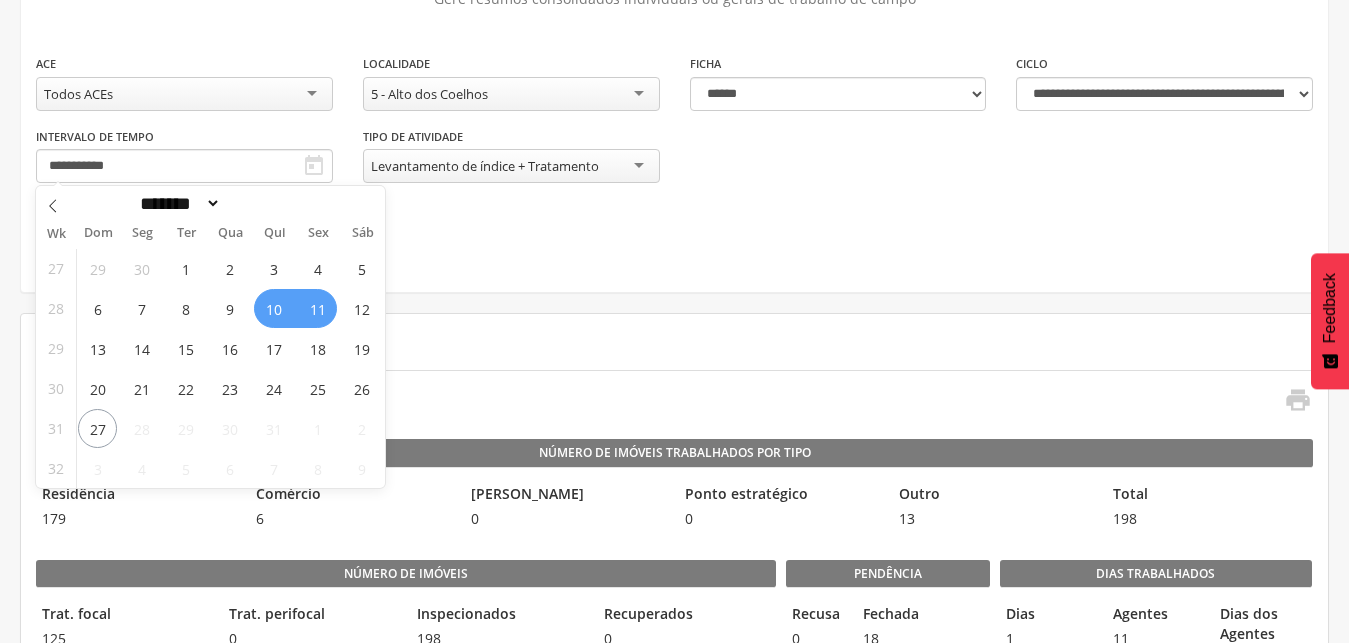 click on "11" at bounding box center [317, 308] 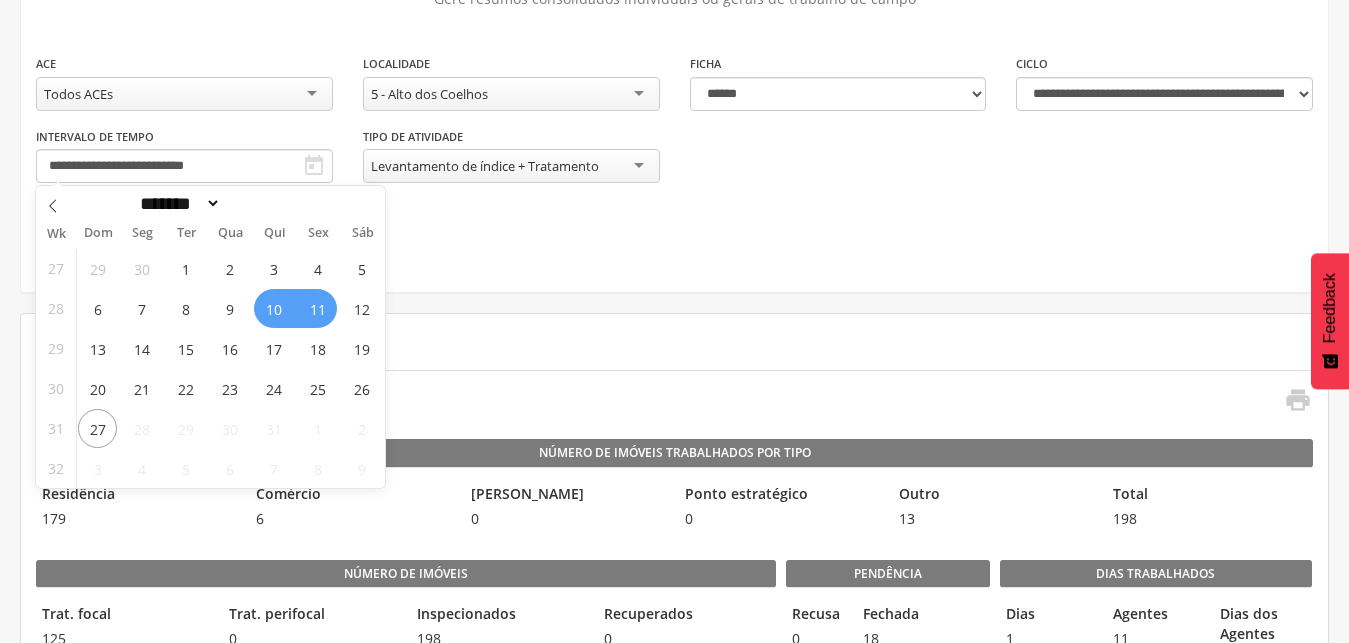 click on "**********" at bounding box center (674, 980) 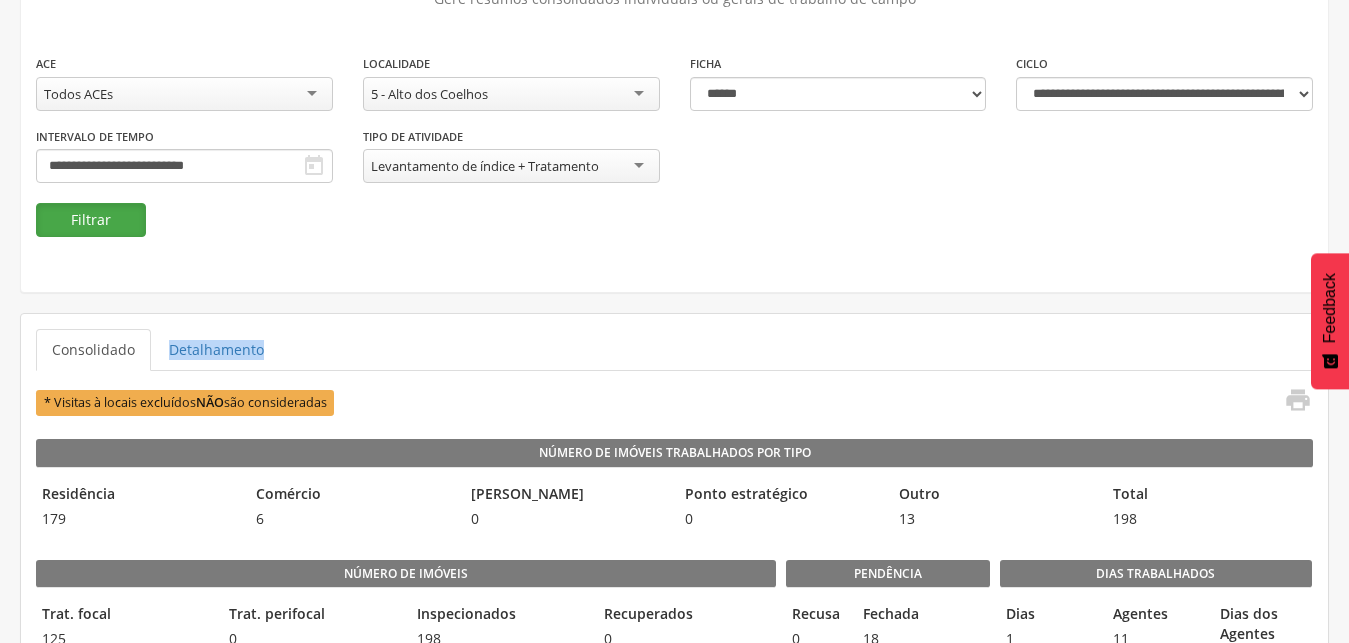 click on "Filtrar" at bounding box center (91, 220) 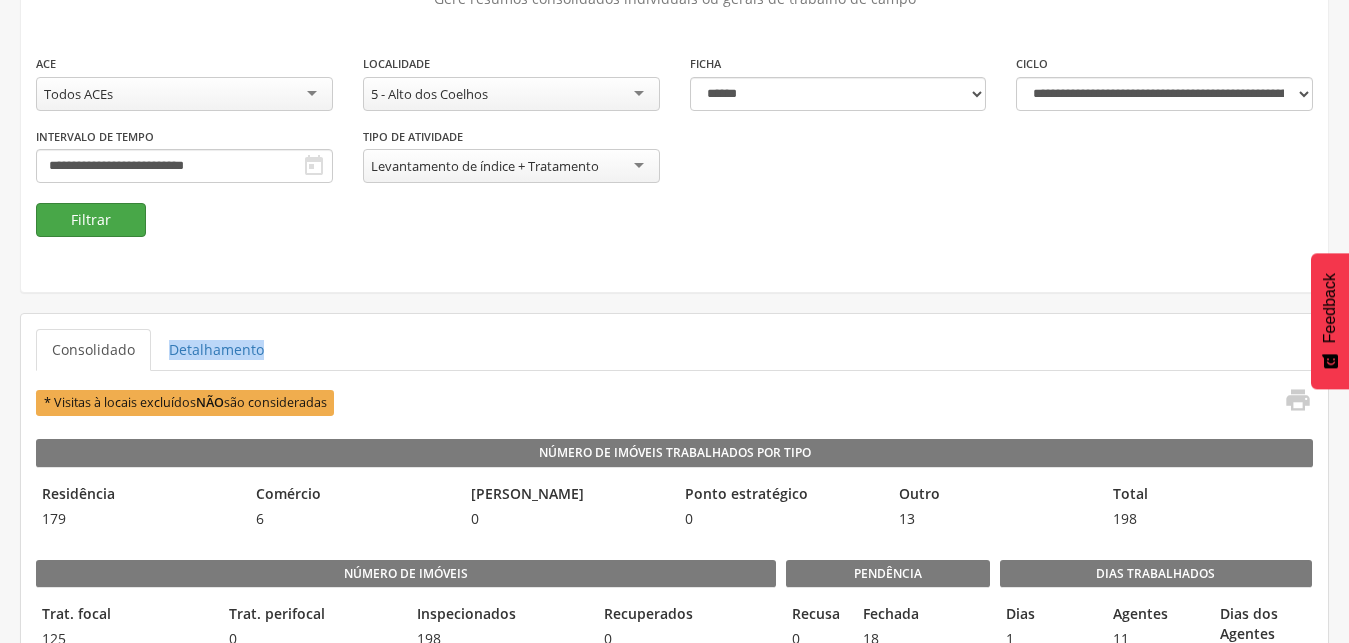 scroll, scrollTop: 60, scrollLeft: 0, axis: vertical 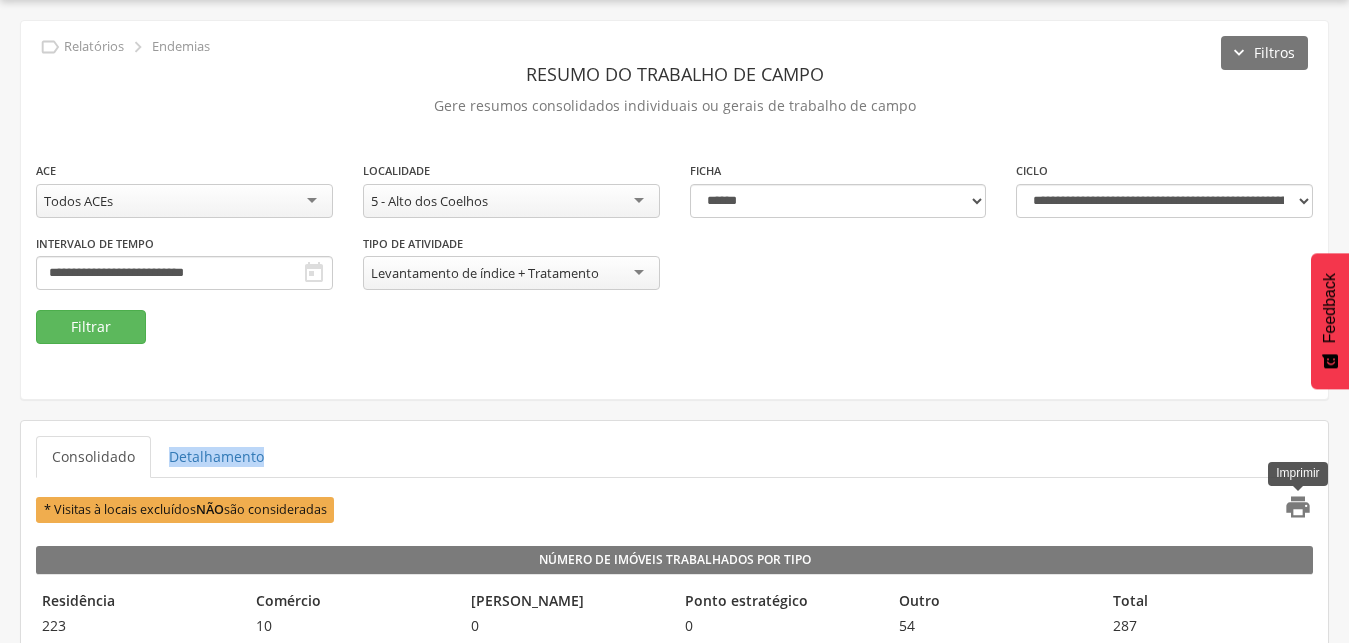 click on "" at bounding box center (1298, 507) 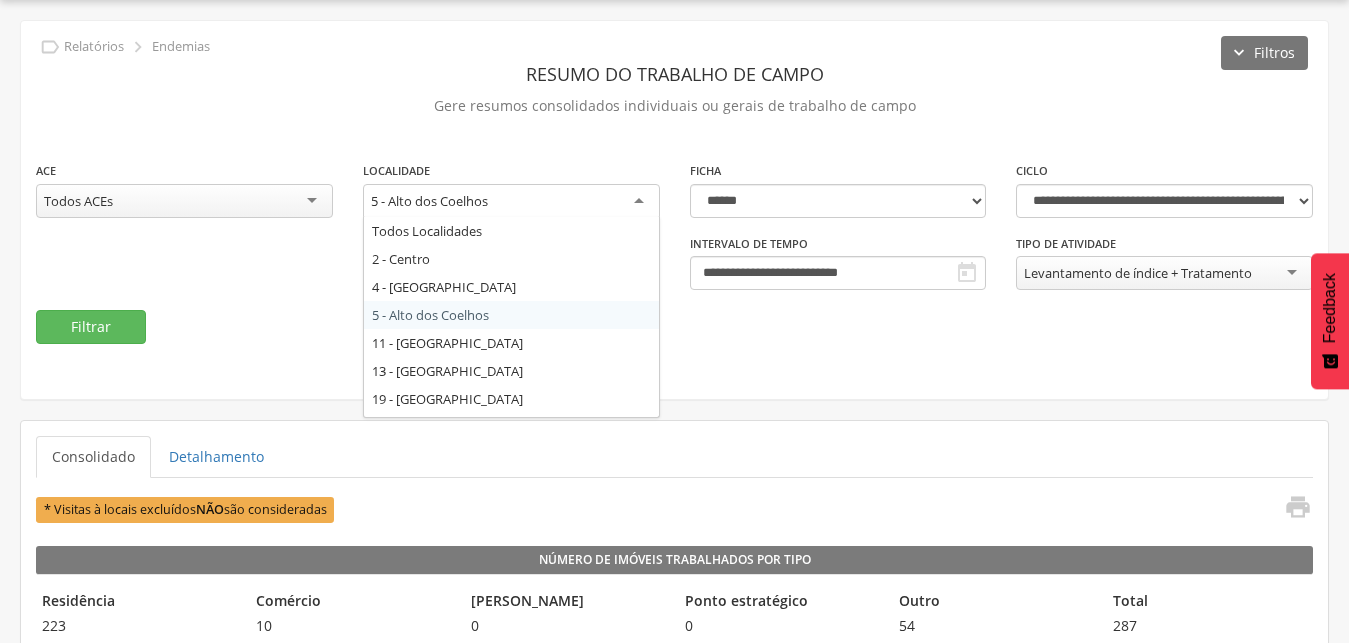 click on "5 - Alto dos Coelhos" at bounding box center (511, 202) 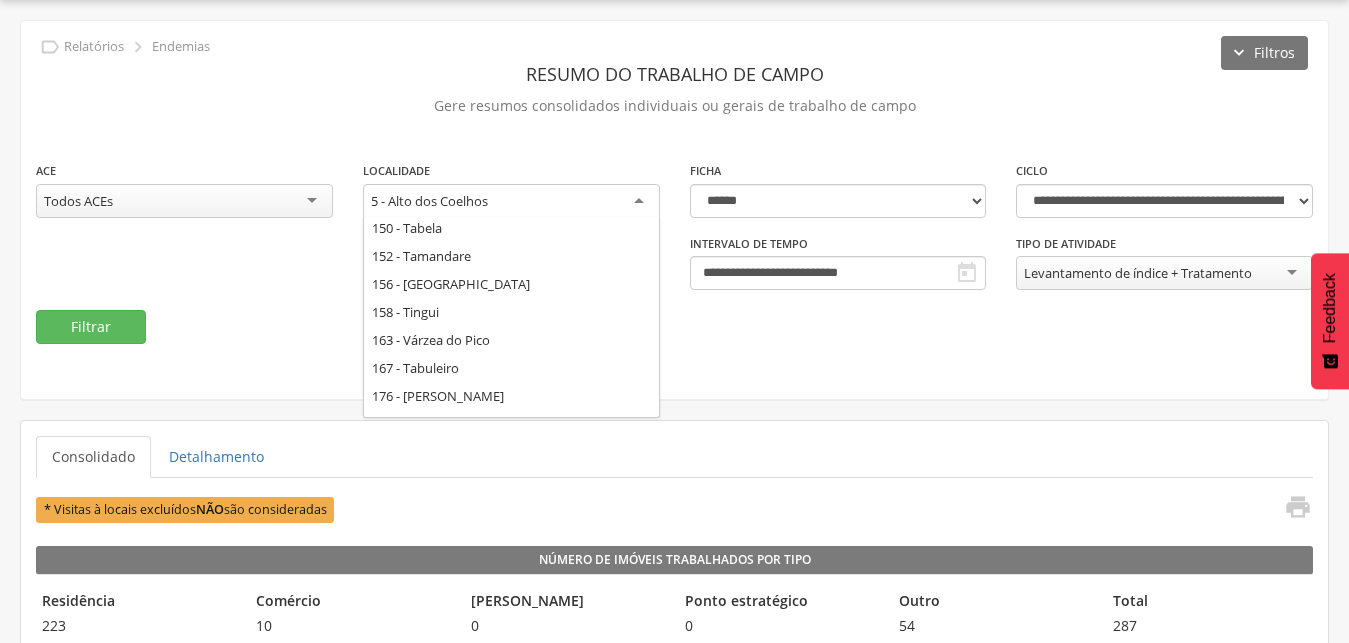 scroll, scrollTop: 648, scrollLeft: 0, axis: vertical 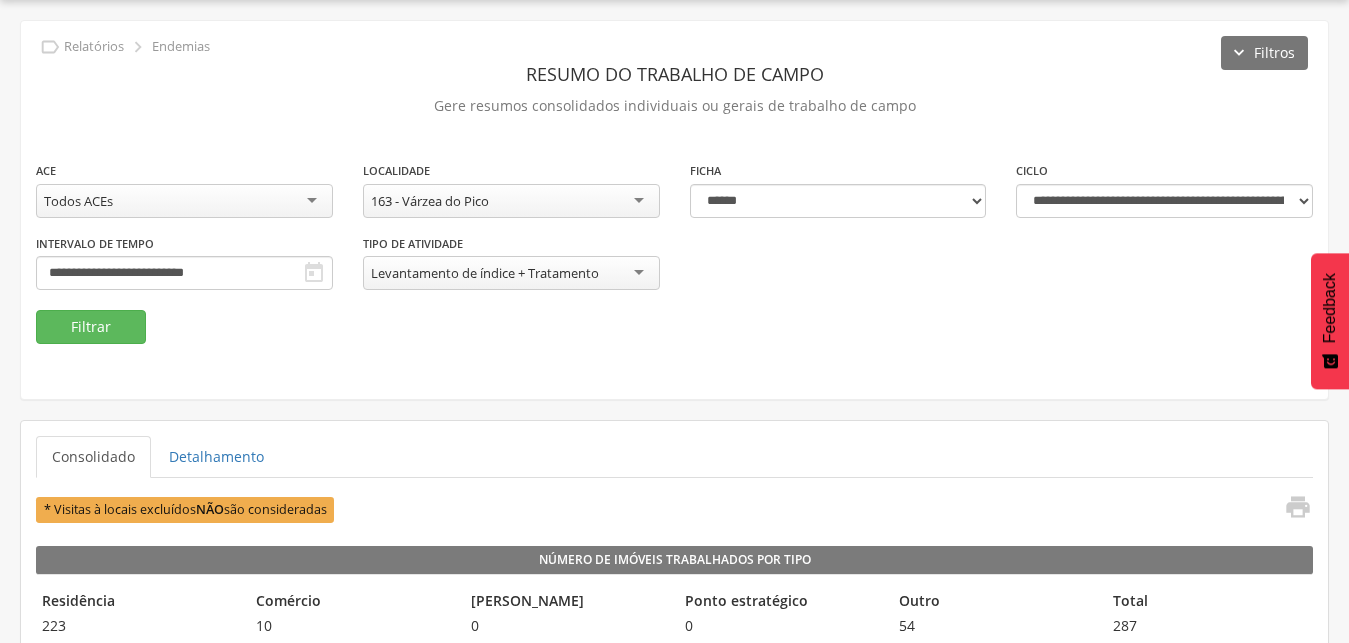 click on "**********" at bounding box center [674, 252] 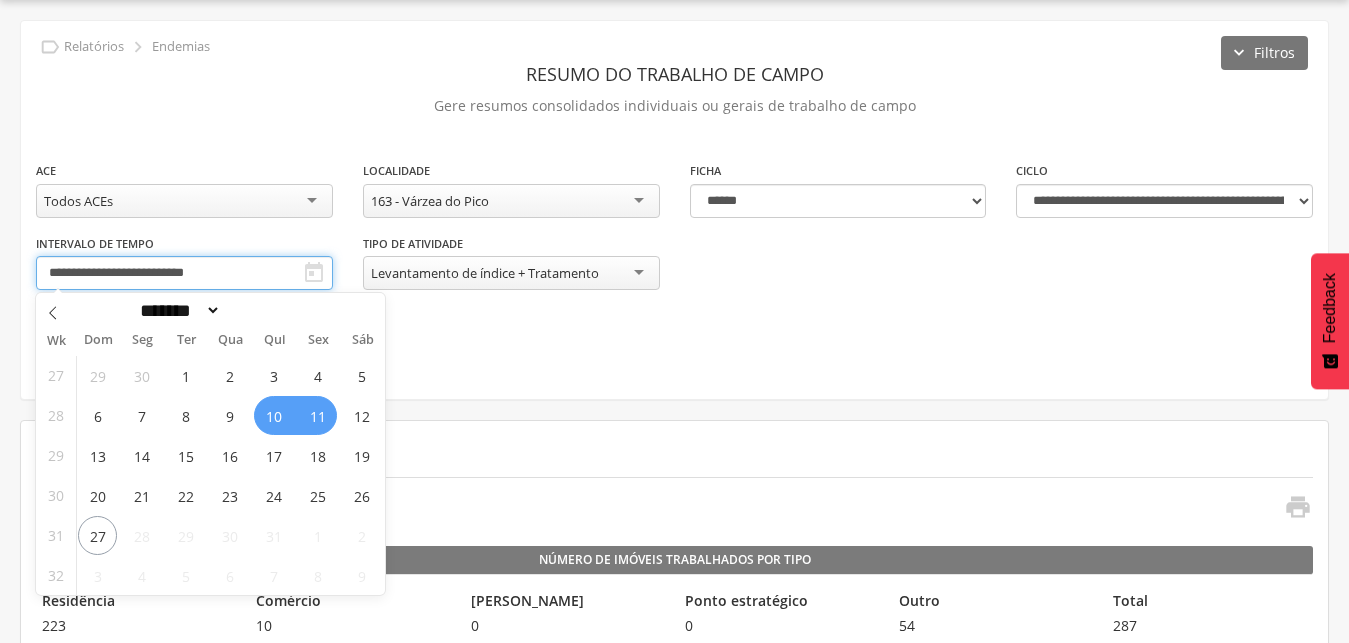 click on "**********" at bounding box center [184, 273] 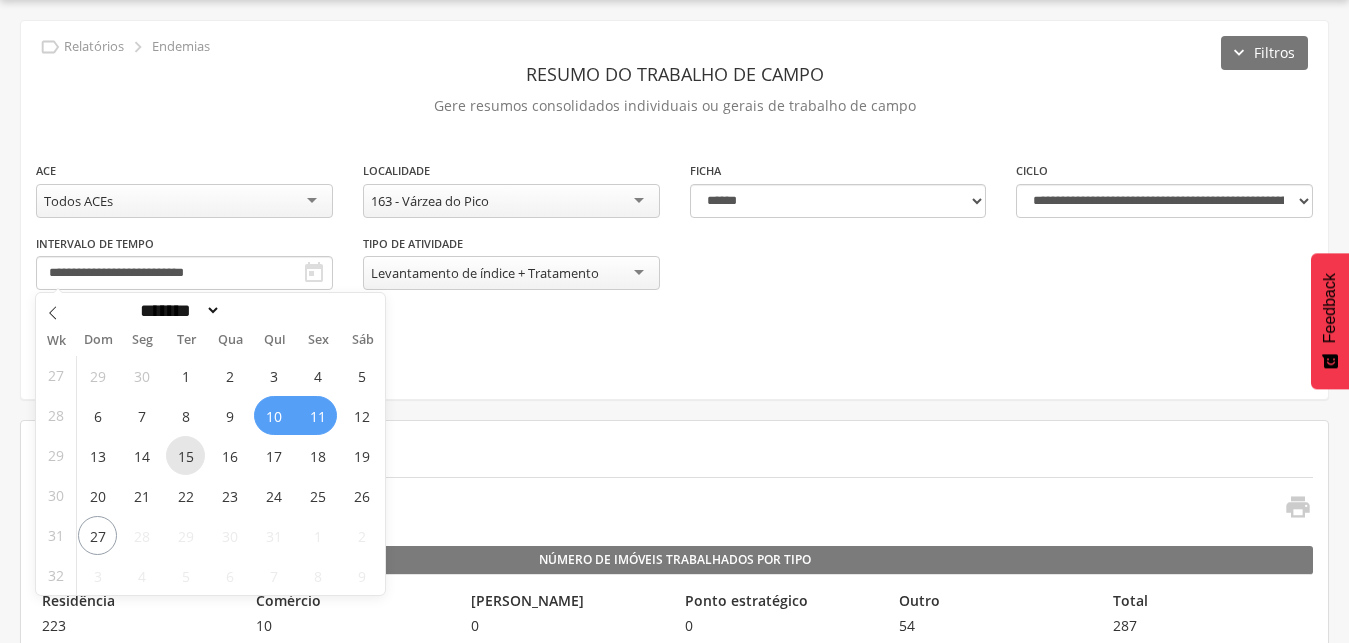 click on "15" at bounding box center [185, 455] 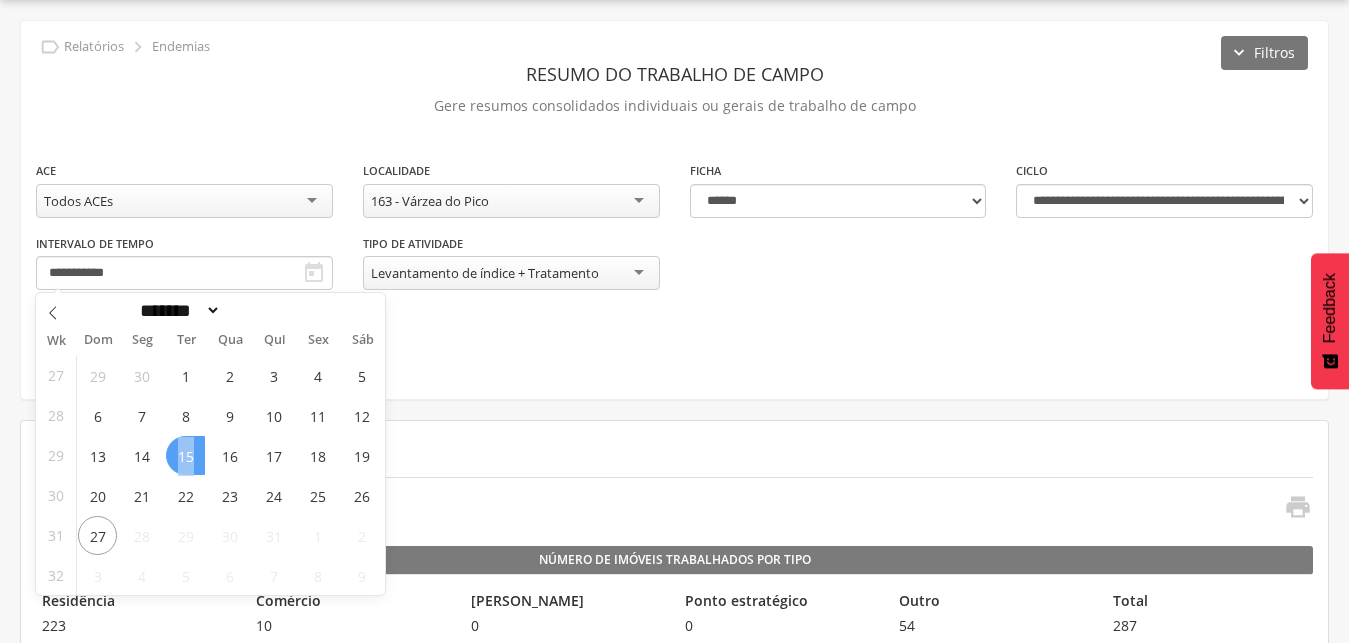click on "15" at bounding box center (185, 455) 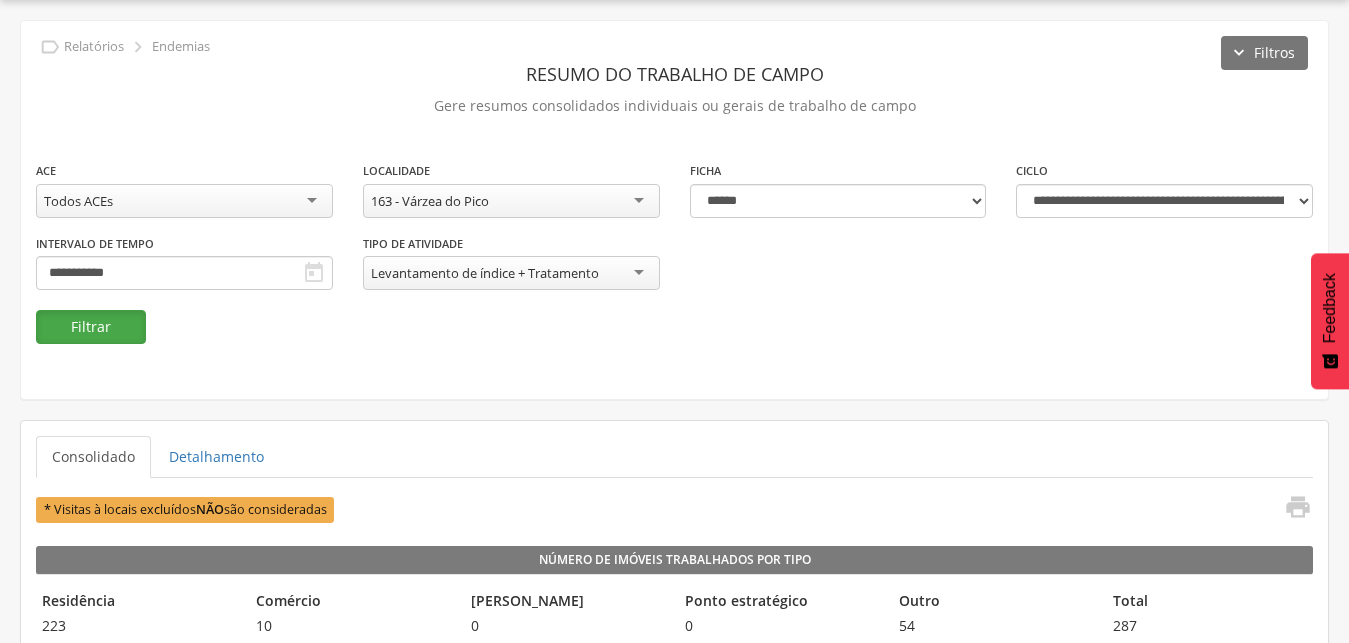 click on "Filtrar" at bounding box center [91, 327] 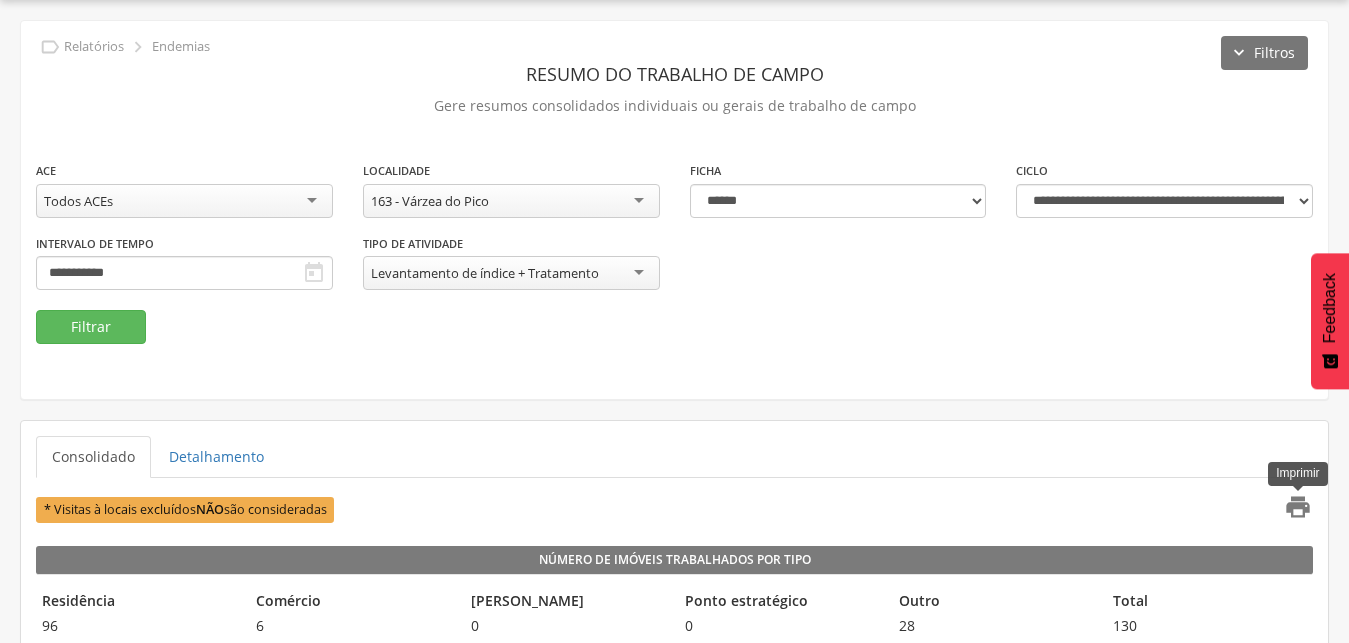 click on "" at bounding box center [1298, 507] 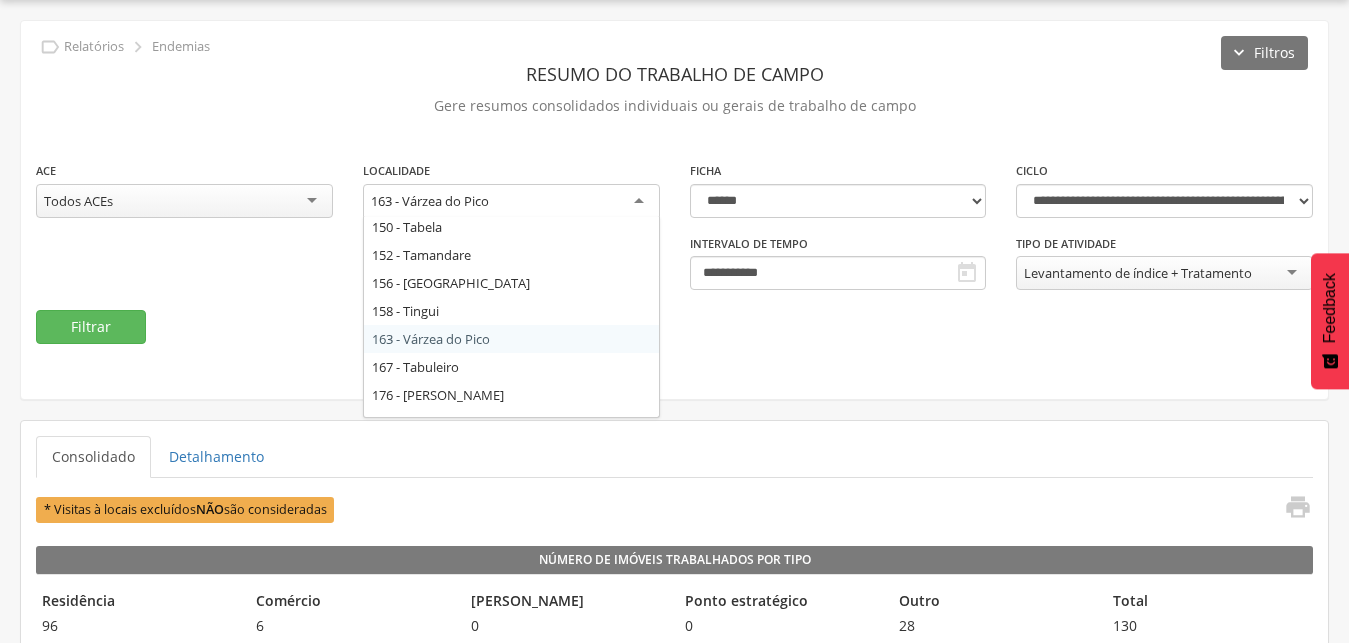 scroll, scrollTop: 648, scrollLeft: 0, axis: vertical 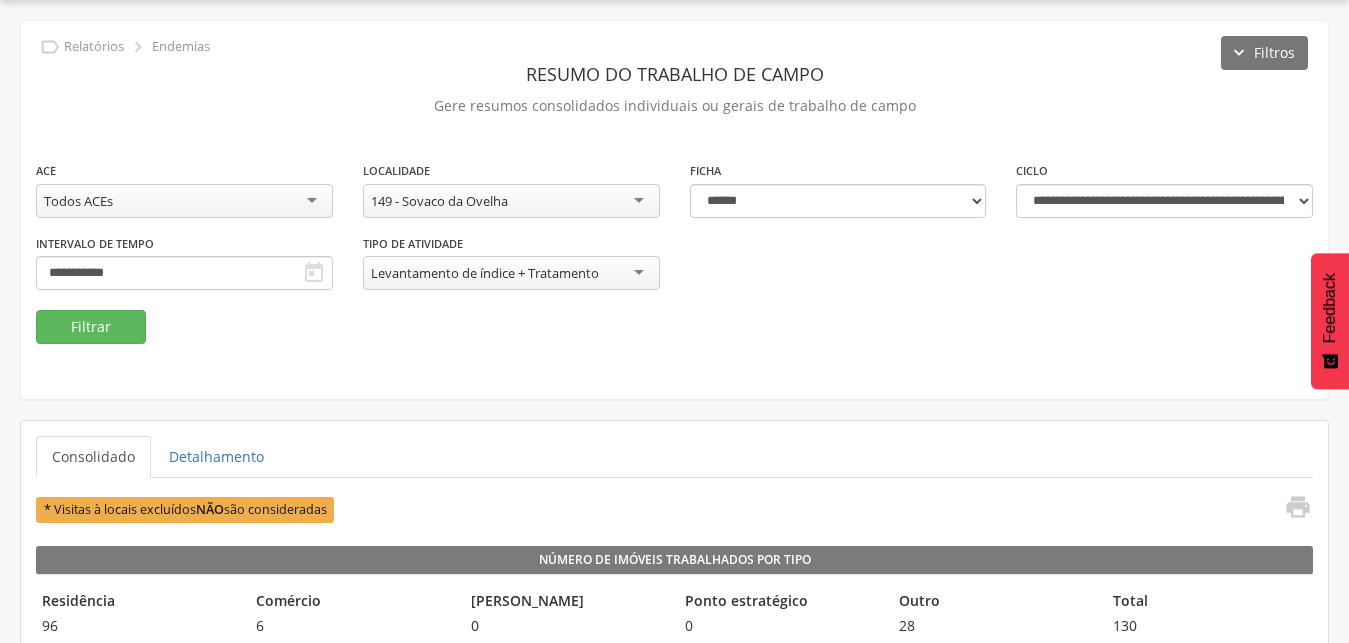 click on "**********" at bounding box center (674, 235) 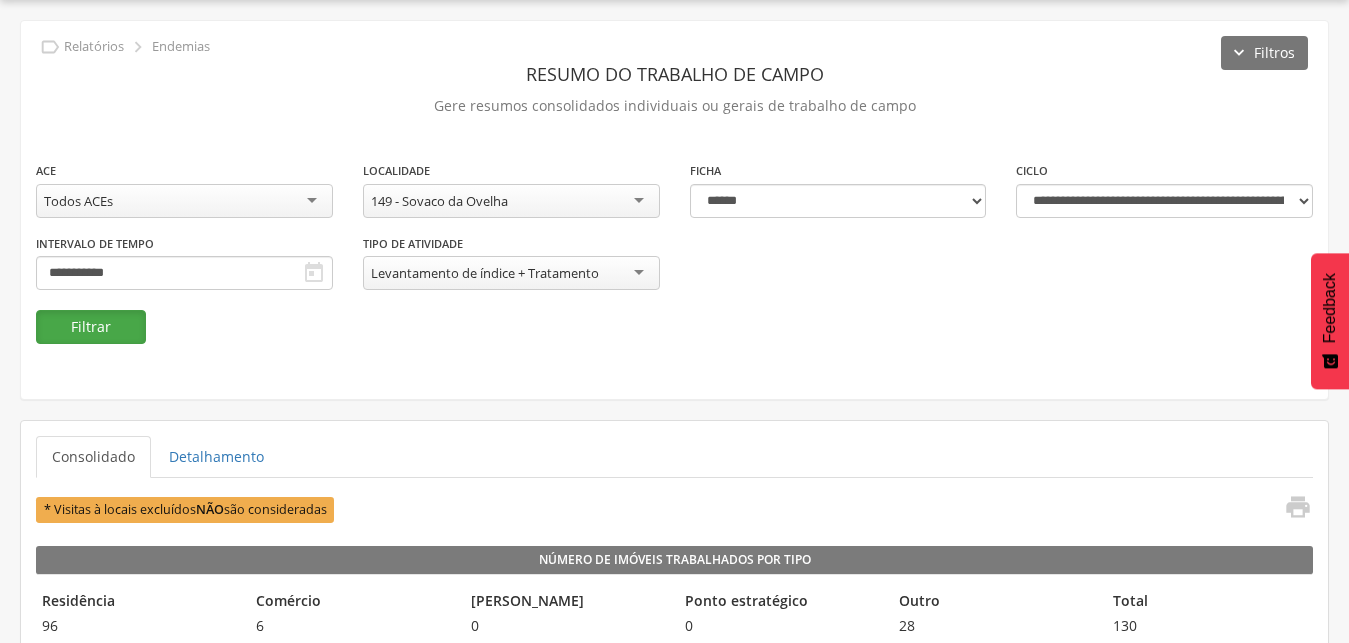 click on "Filtrar" at bounding box center (91, 327) 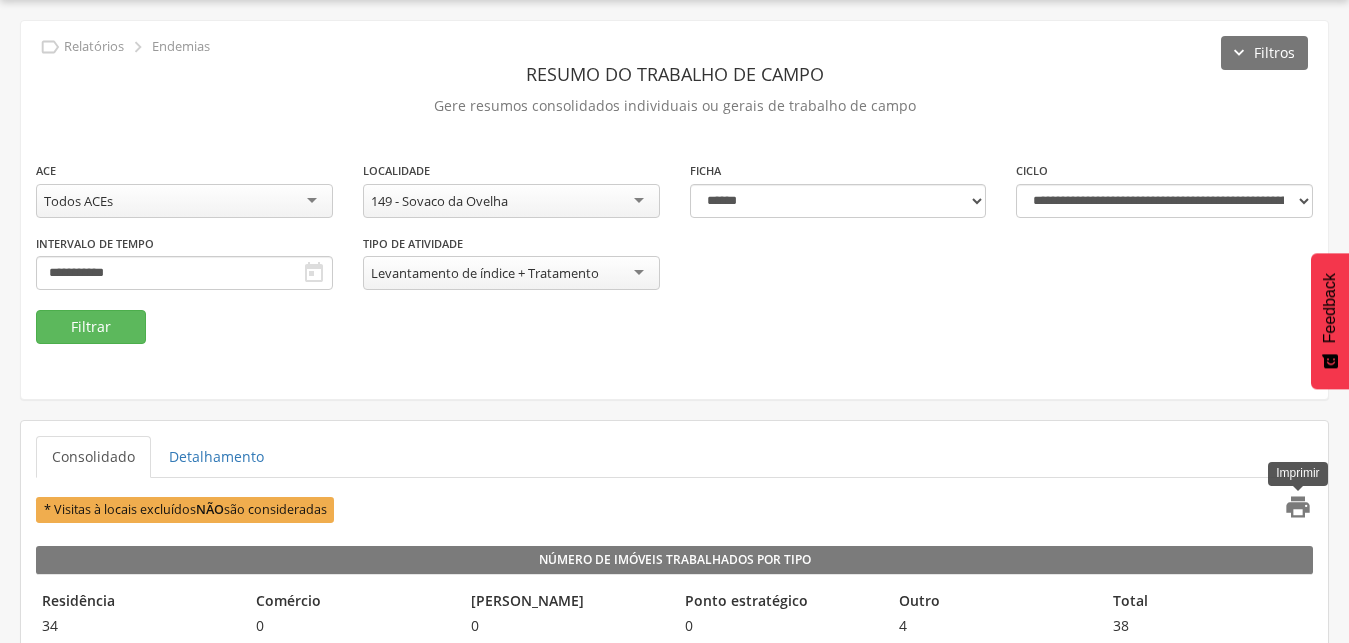 click on "" at bounding box center (1298, 507) 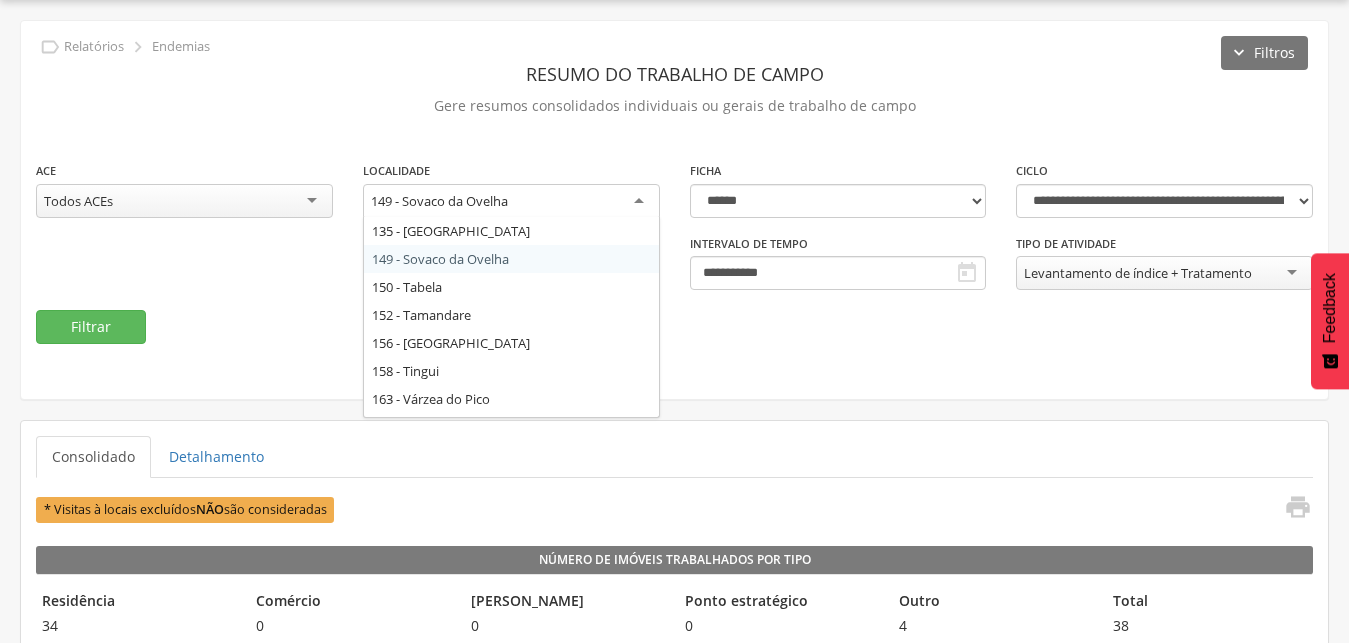 scroll, scrollTop: 588, scrollLeft: 0, axis: vertical 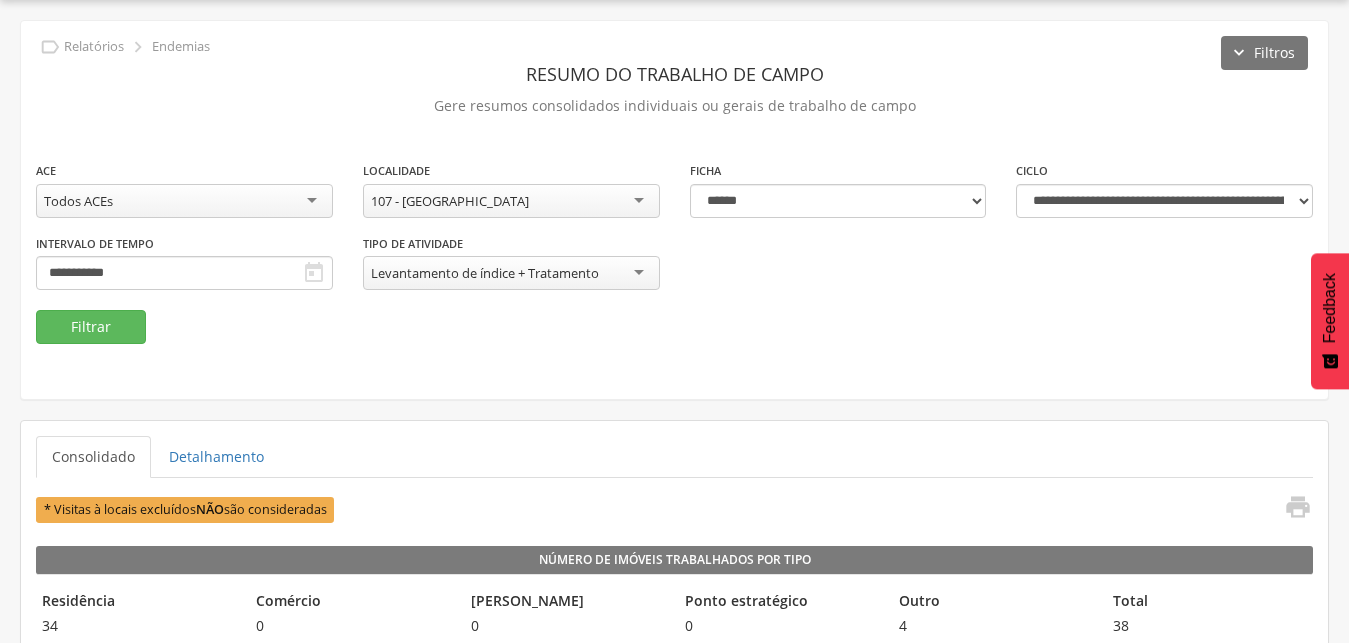 click on "**********" at bounding box center [674, 235] 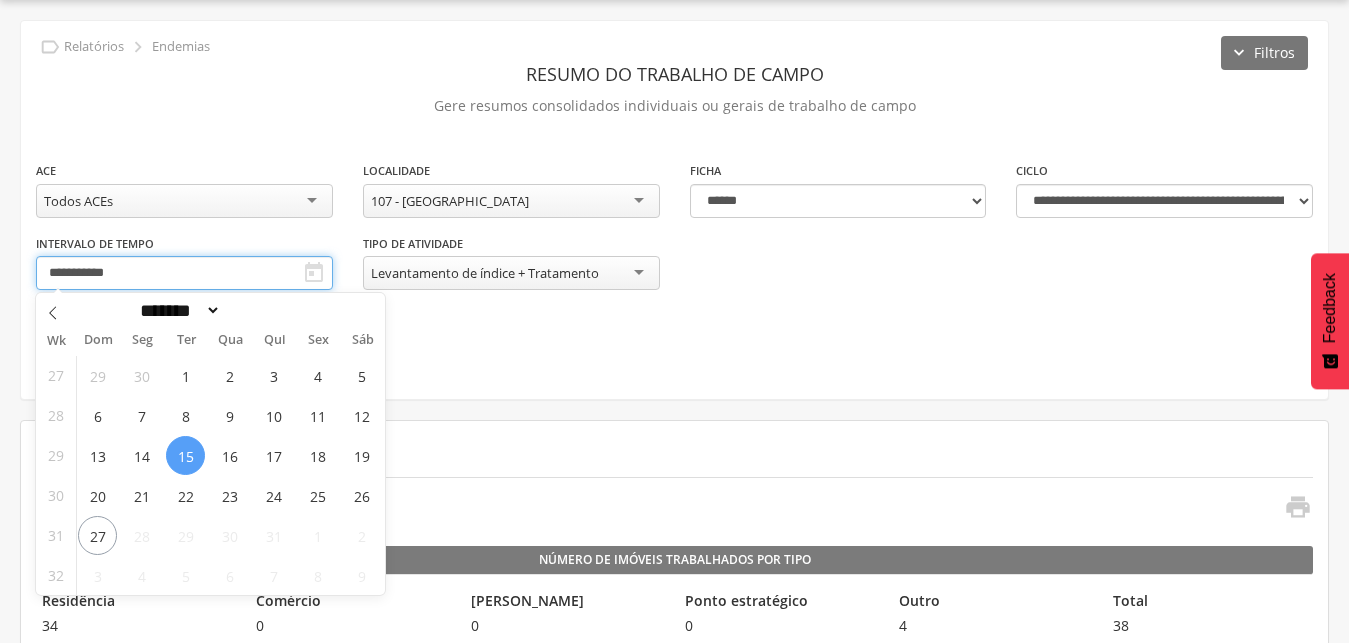 click on "**********" at bounding box center (184, 273) 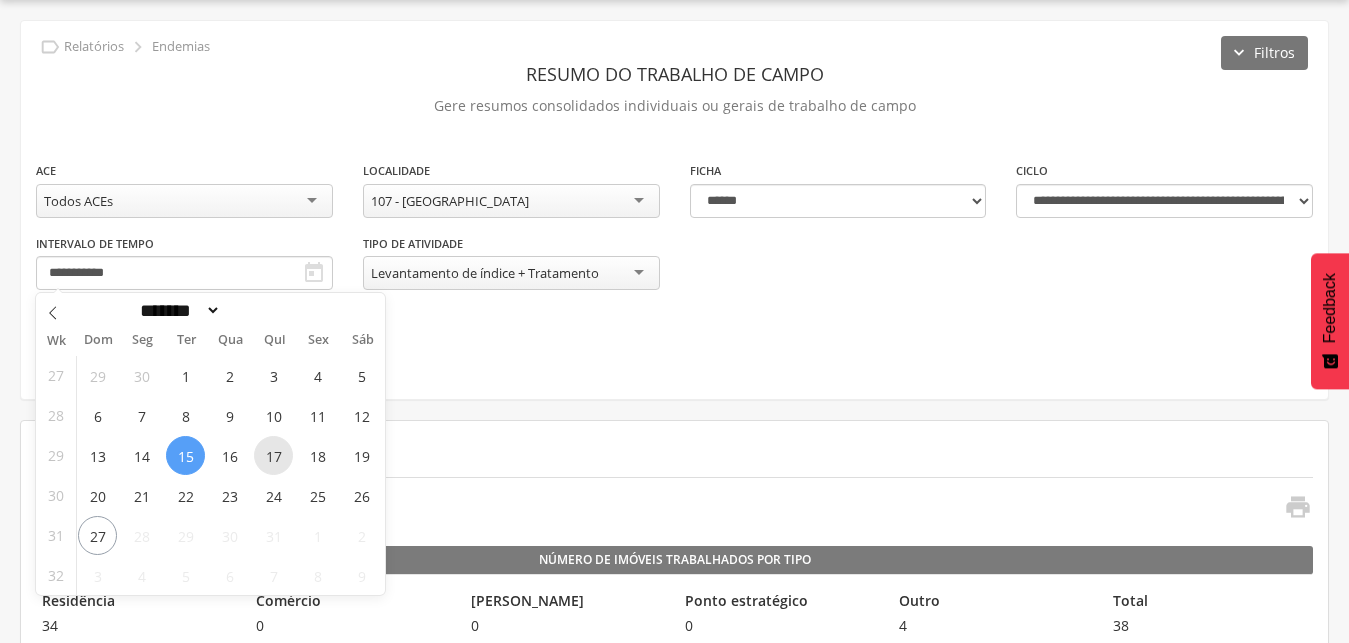 click on "17" at bounding box center (273, 455) 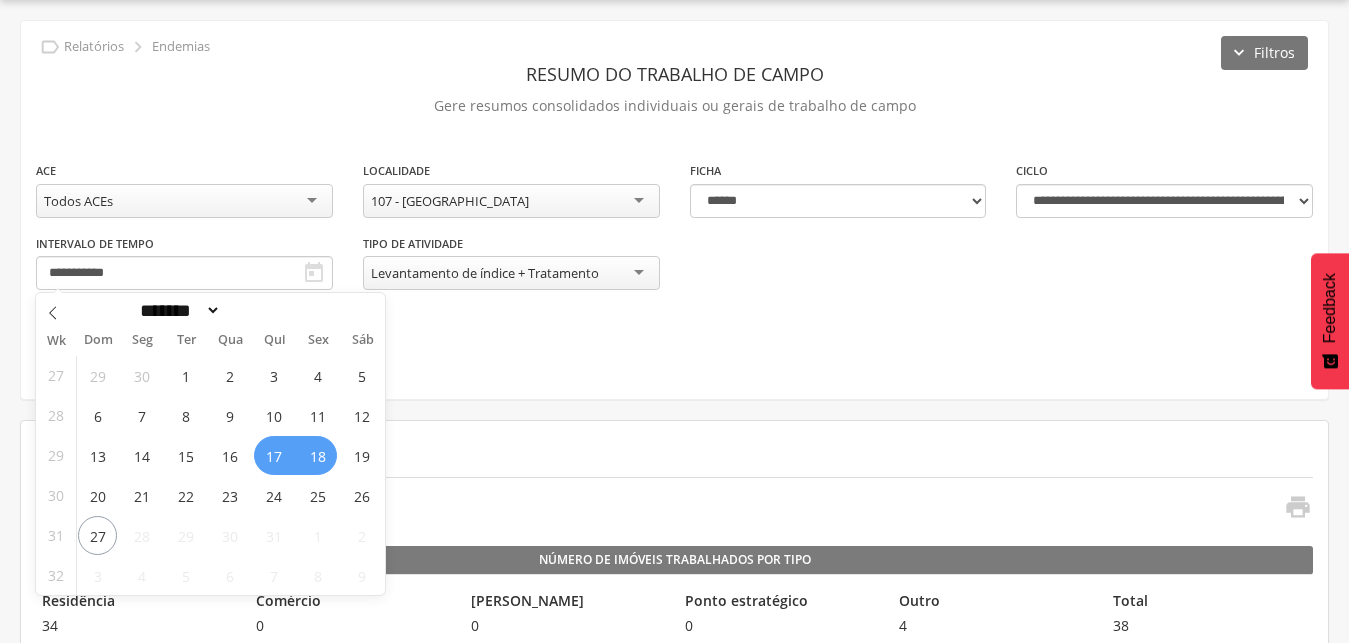 click on "18" at bounding box center [317, 455] 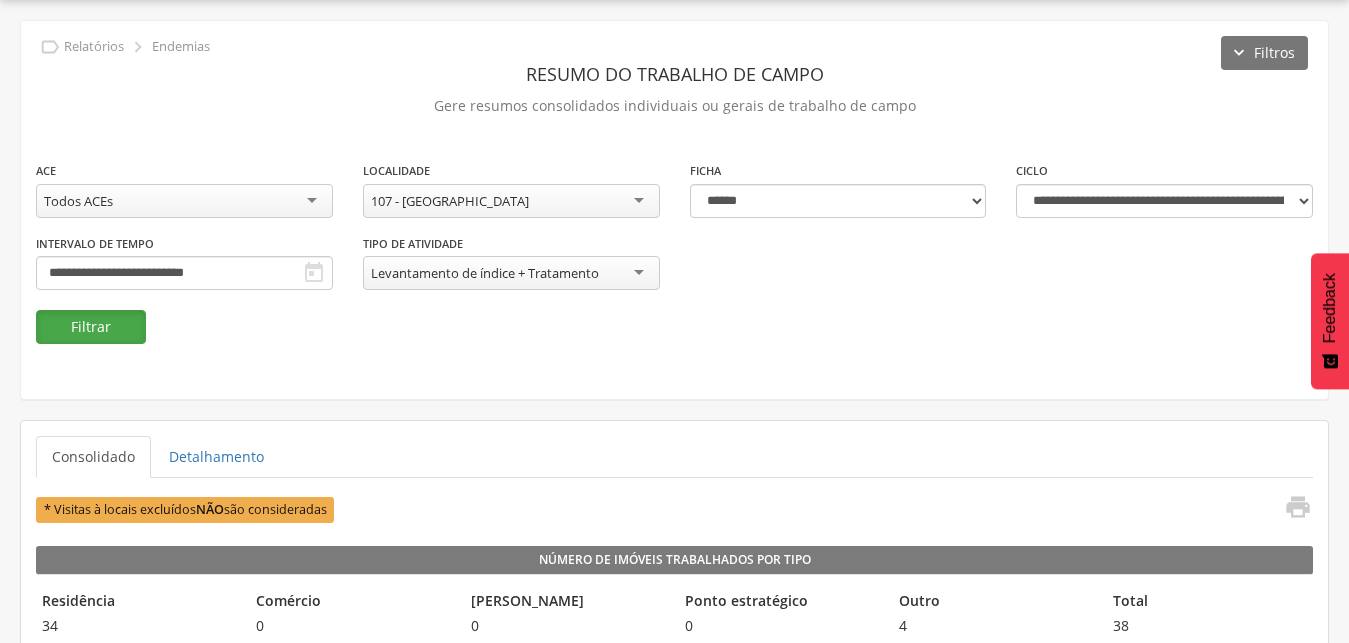 click on "Filtrar" at bounding box center [91, 327] 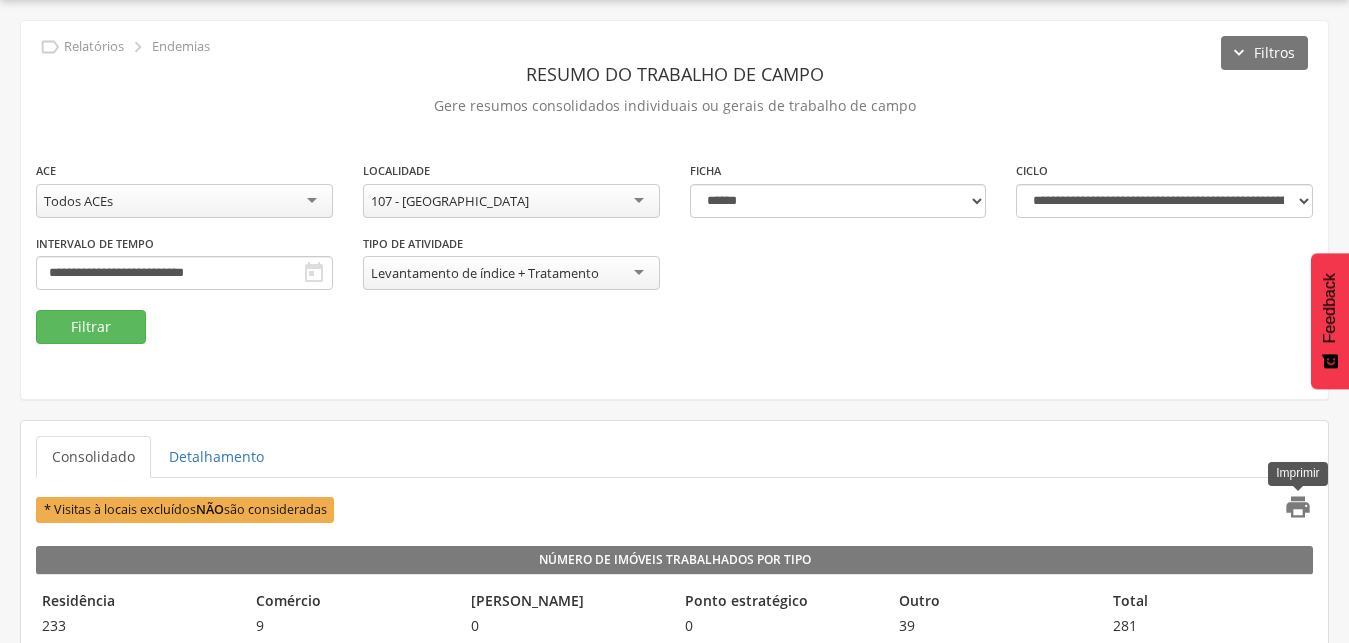 click on "" at bounding box center (1298, 507) 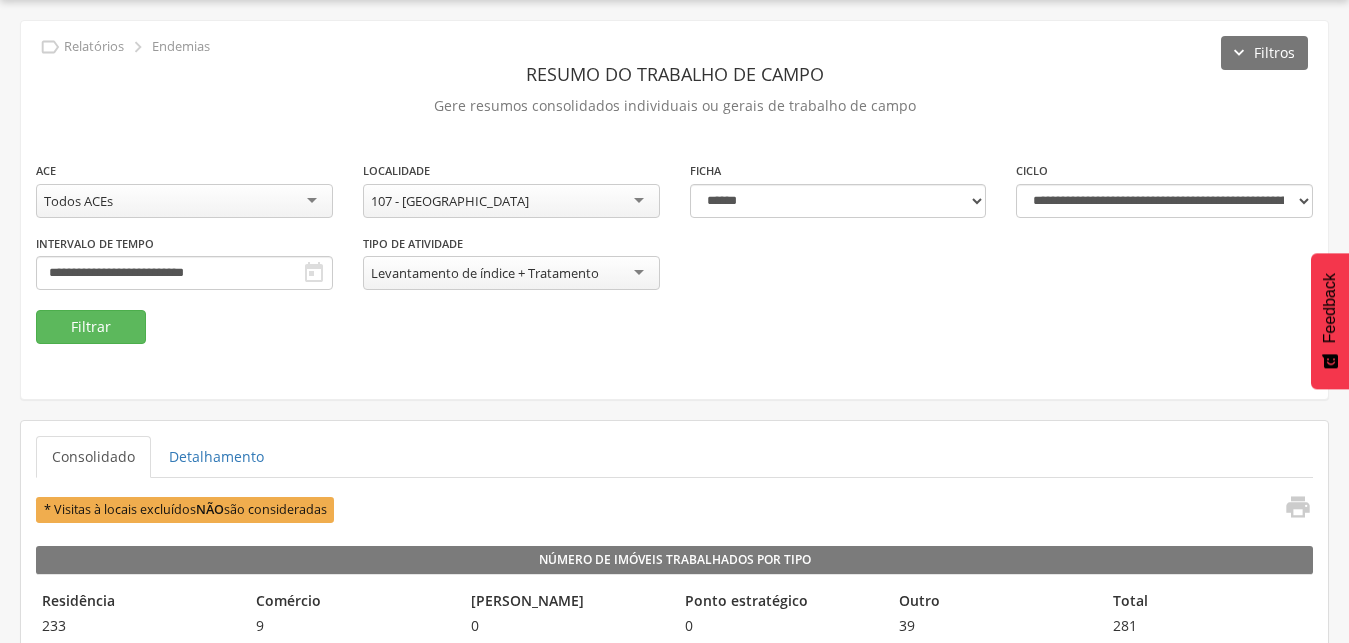 scroll, scrollTop: 426, scrollLeft: 0, axis: vertical 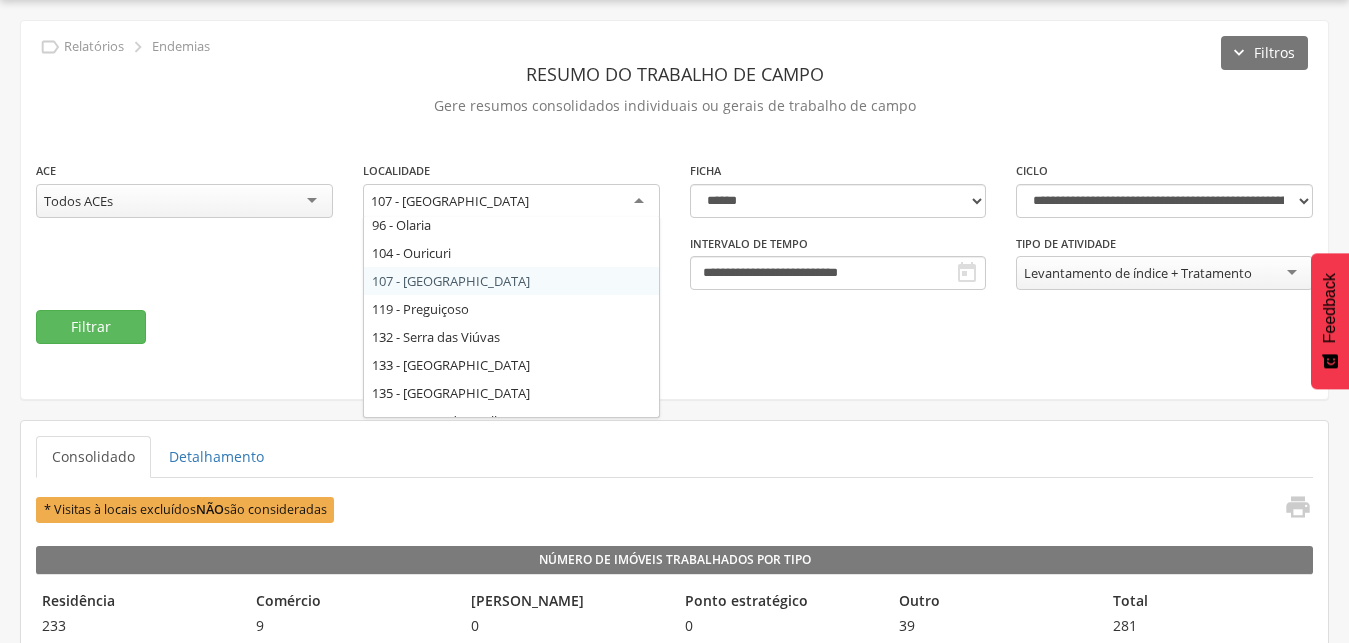 click on "107 - [GEOGRAPHIC_DATA]" at bounding box center (511, 202) 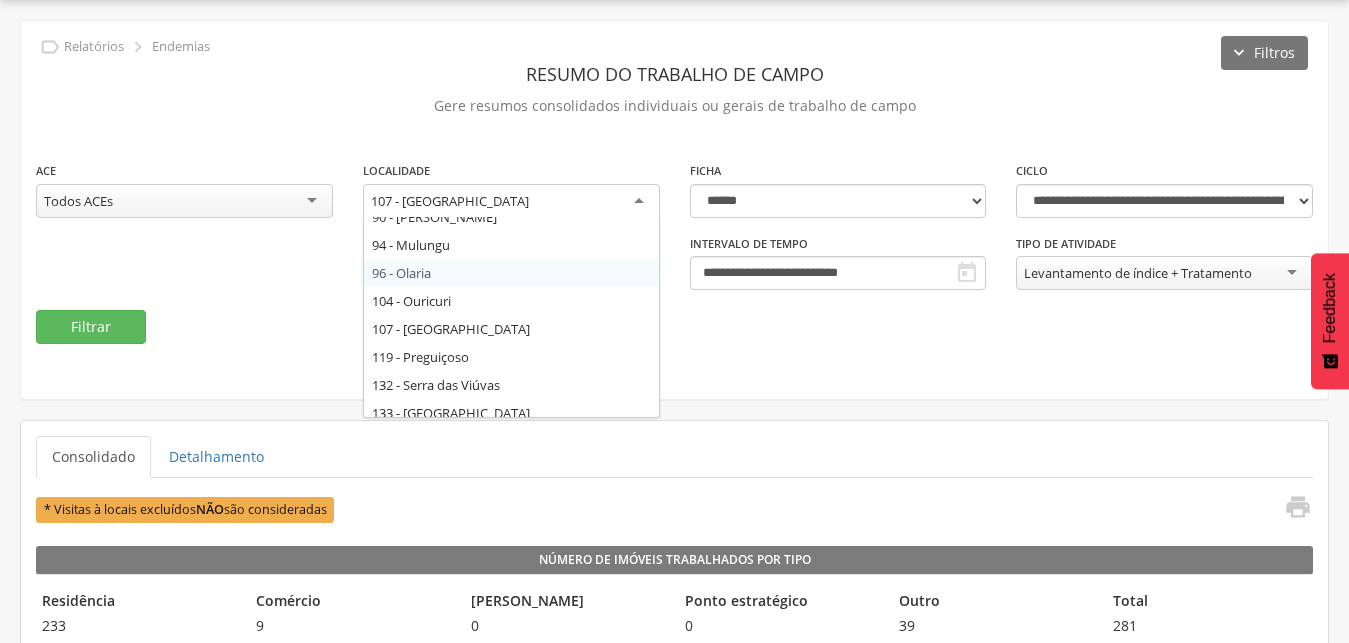 scroll, scrollTop: 372, scrollLeft: 0, axis: vertical 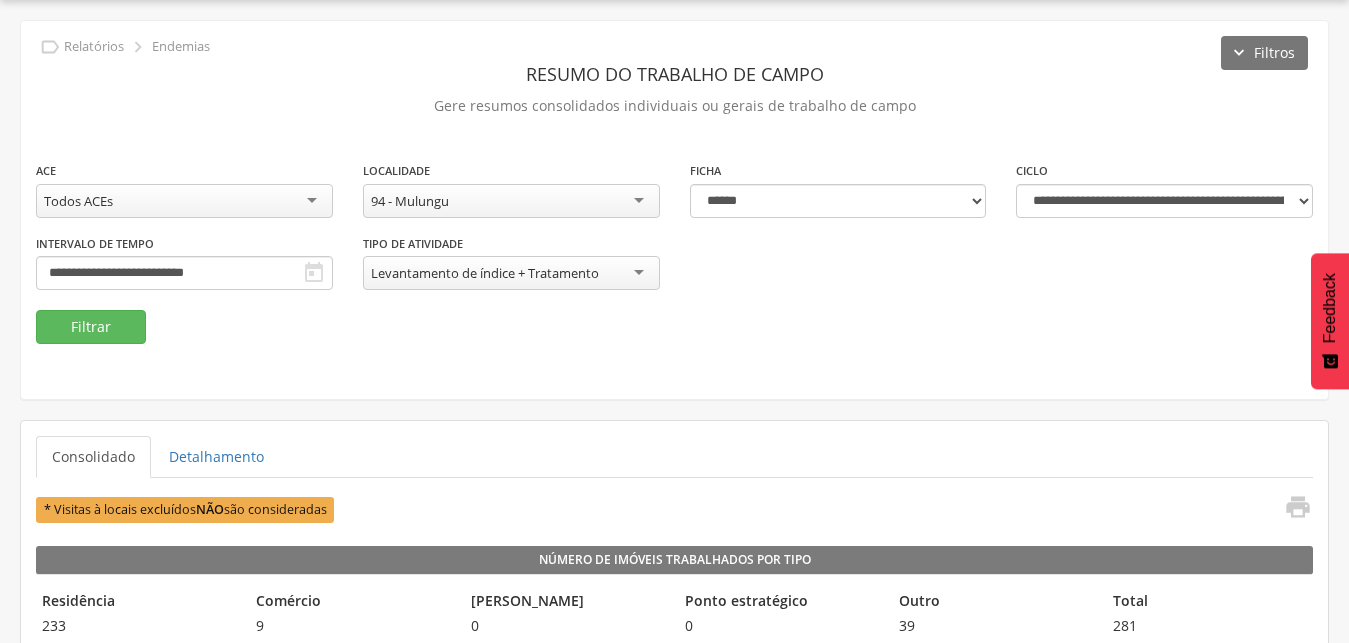 click on "**********" at bounding box center (674, 235) 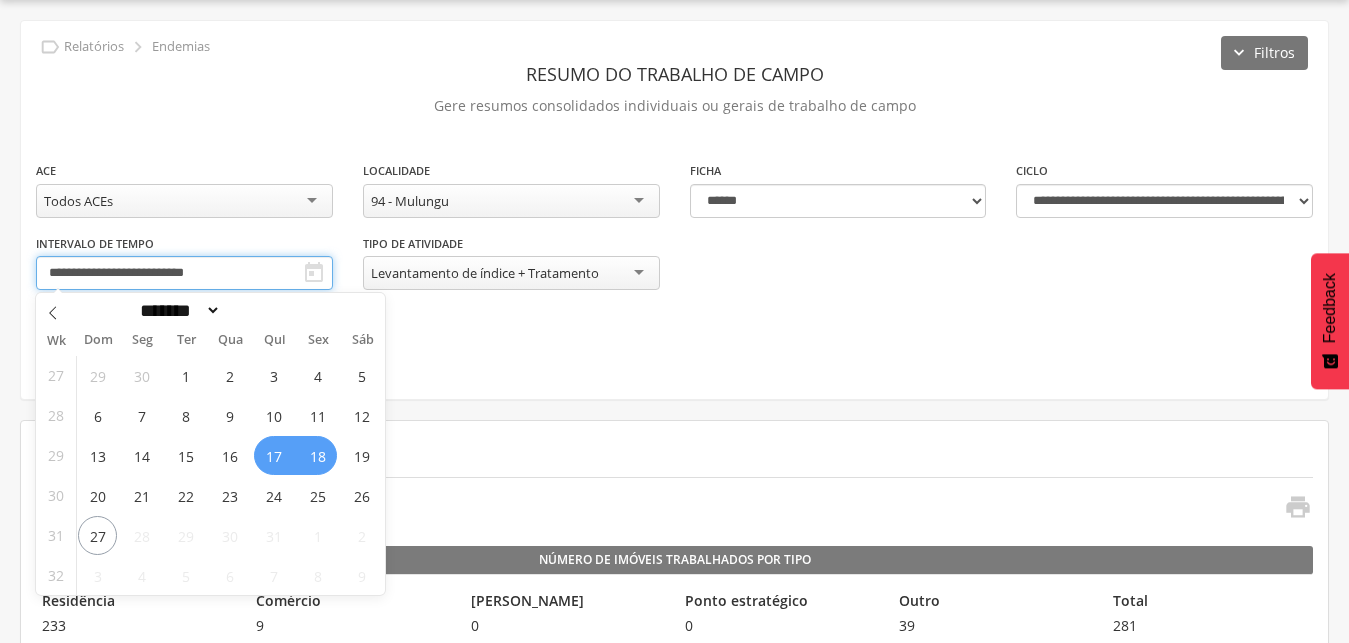 click on "**********" at bounding box center [184, 273] 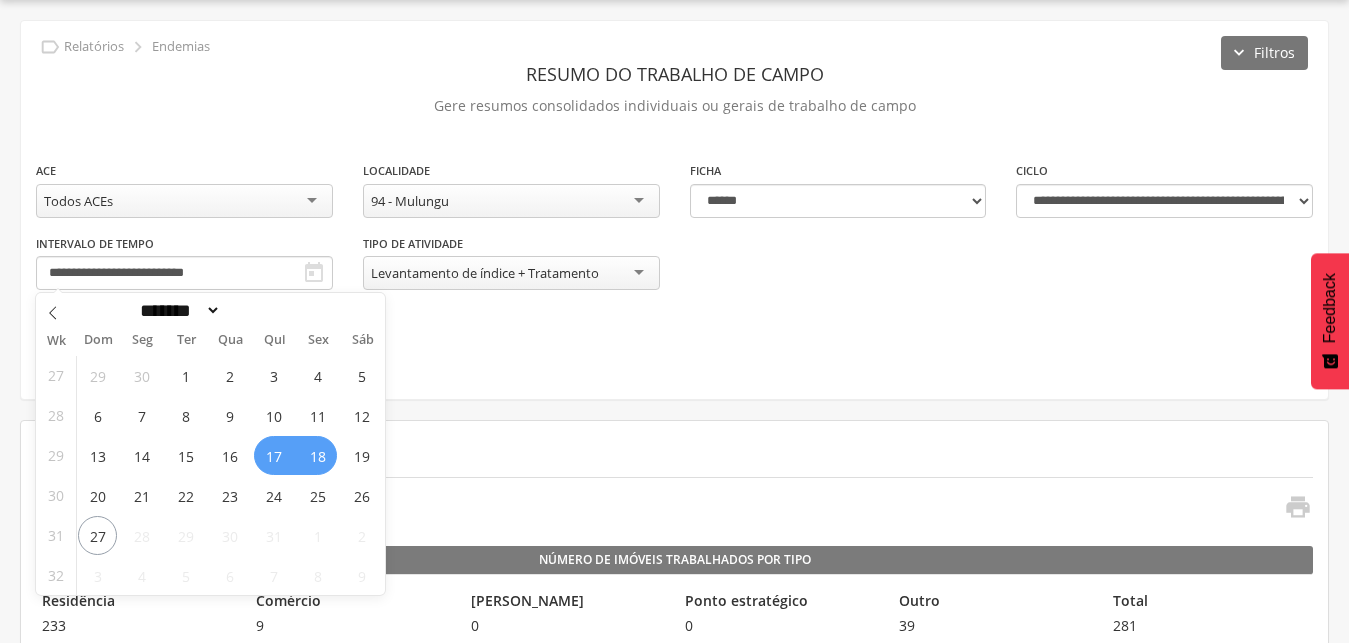 click on "18" at bounding box center [317, 455] 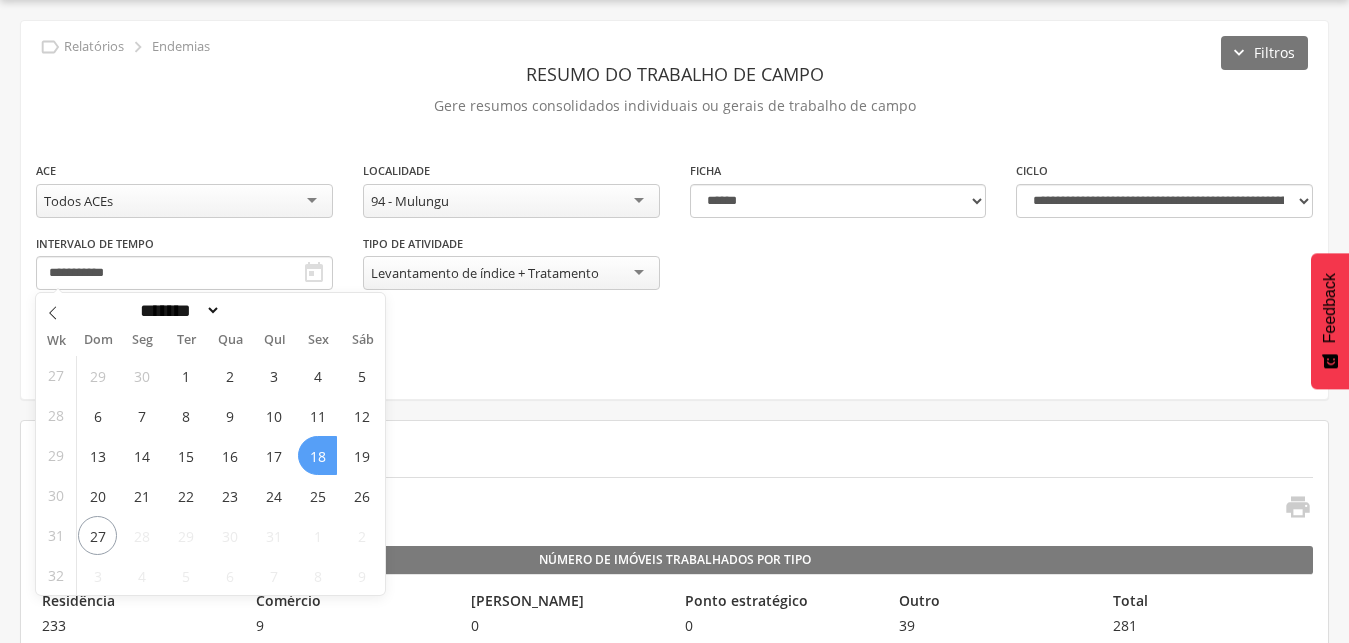 click on "18" at bounding box center (317, 455) 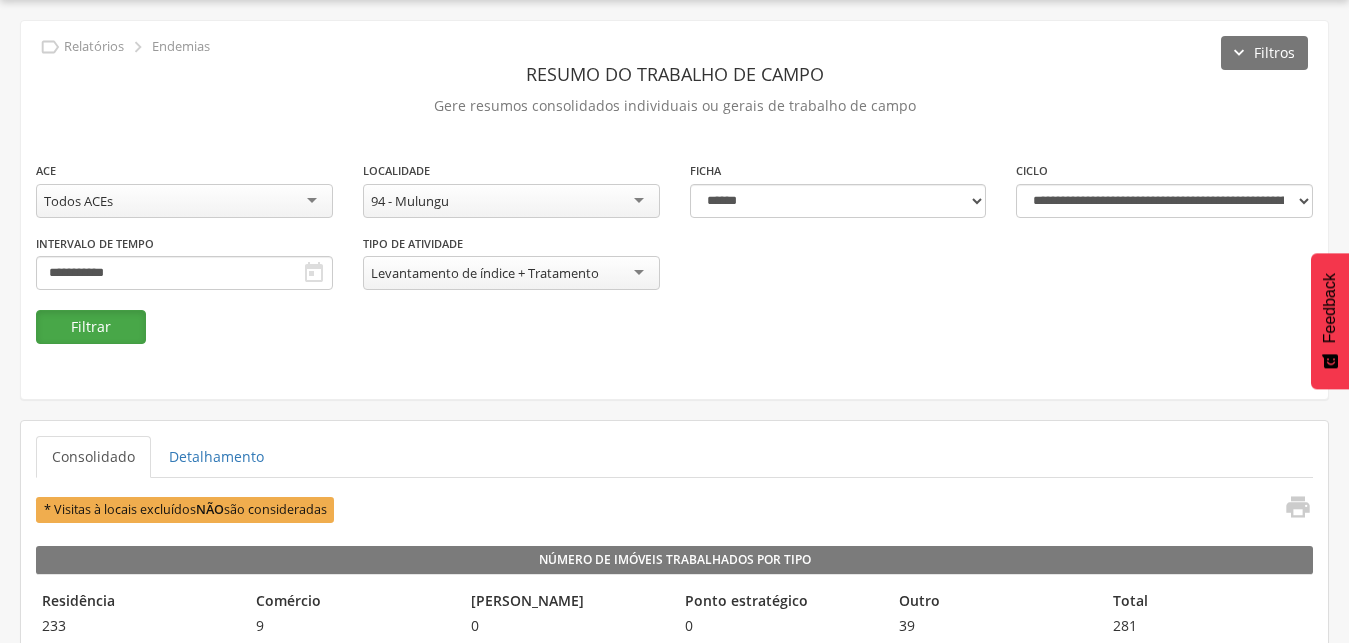 click on "Filtrar" at bounding box center [91, 327] 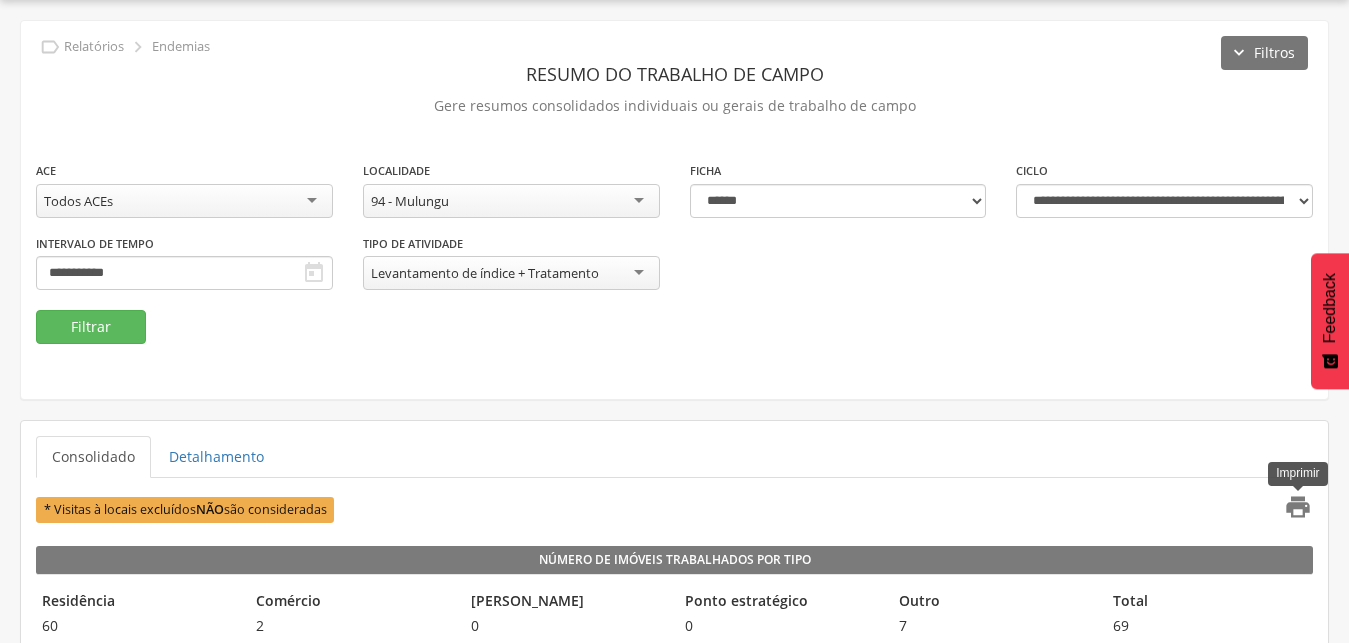 click on "" at bounding box center [1298, 507] 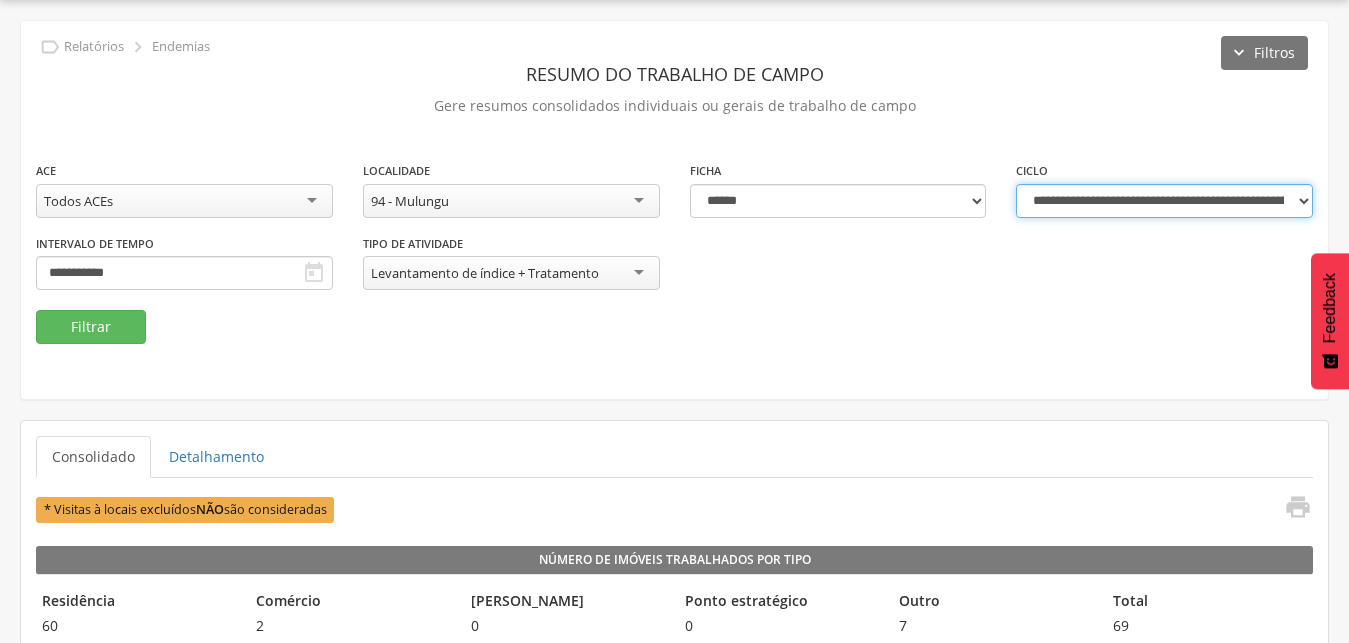 click on "**********" at bounding box center [1164, 201] 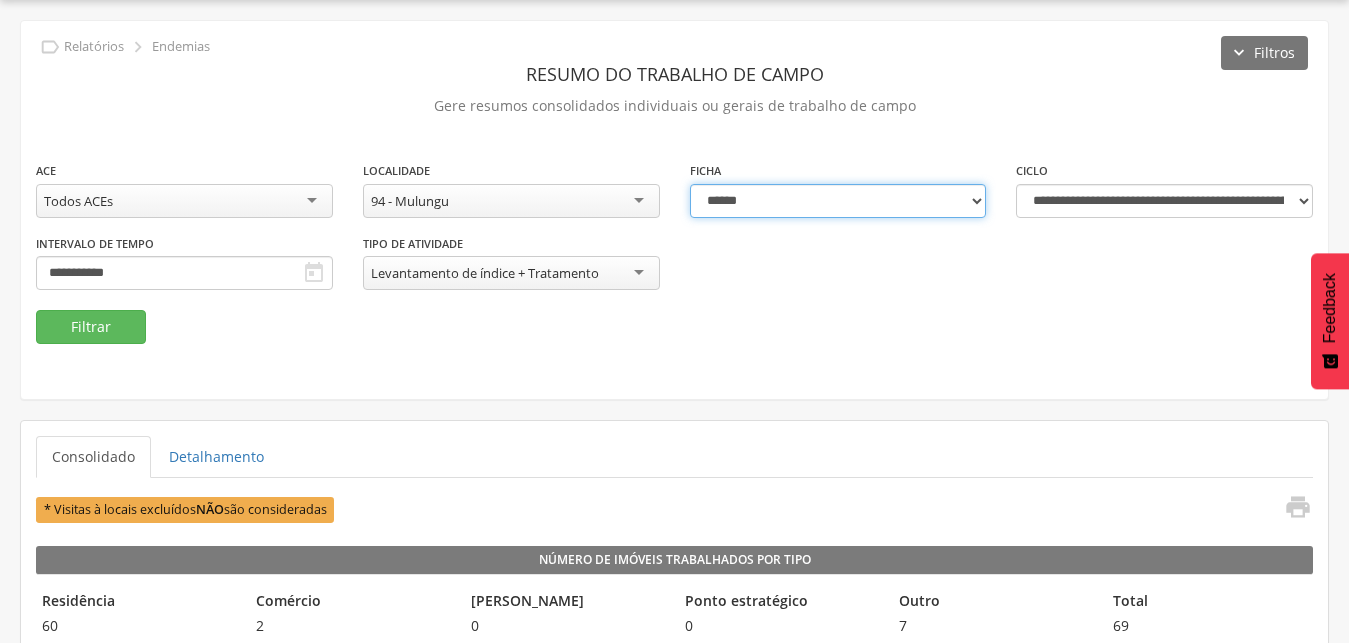 click on "**********" at bounding box center [838, 201] 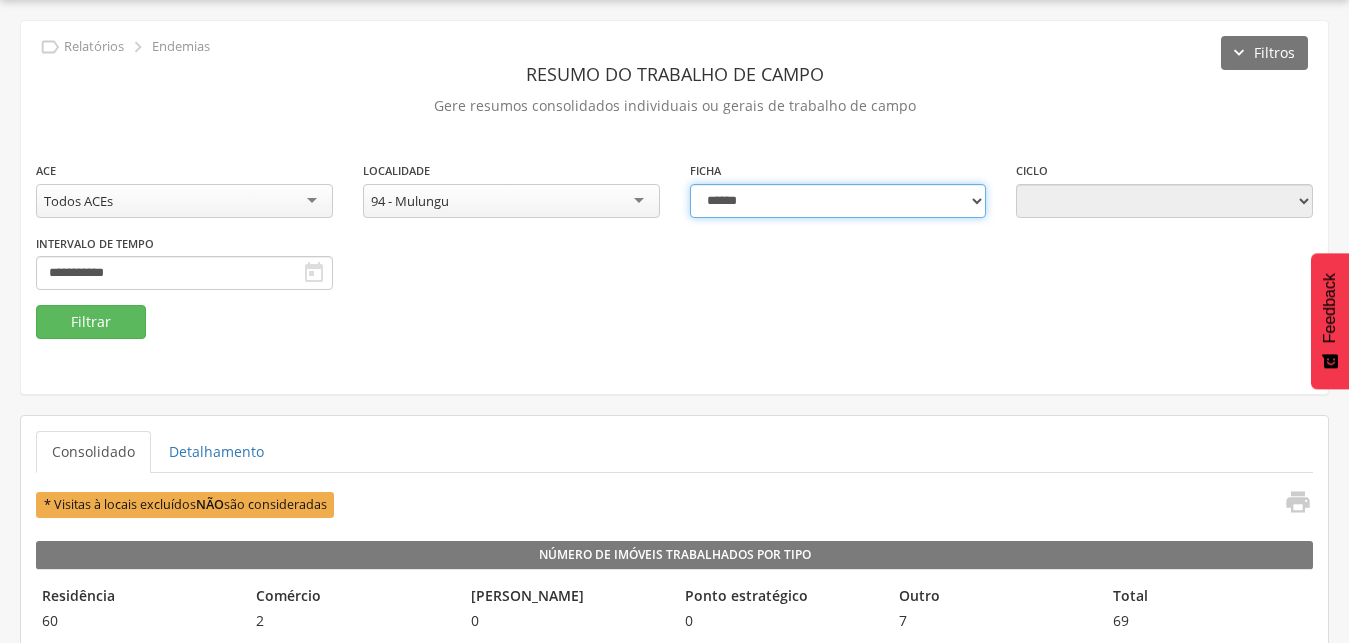 type on "**********" 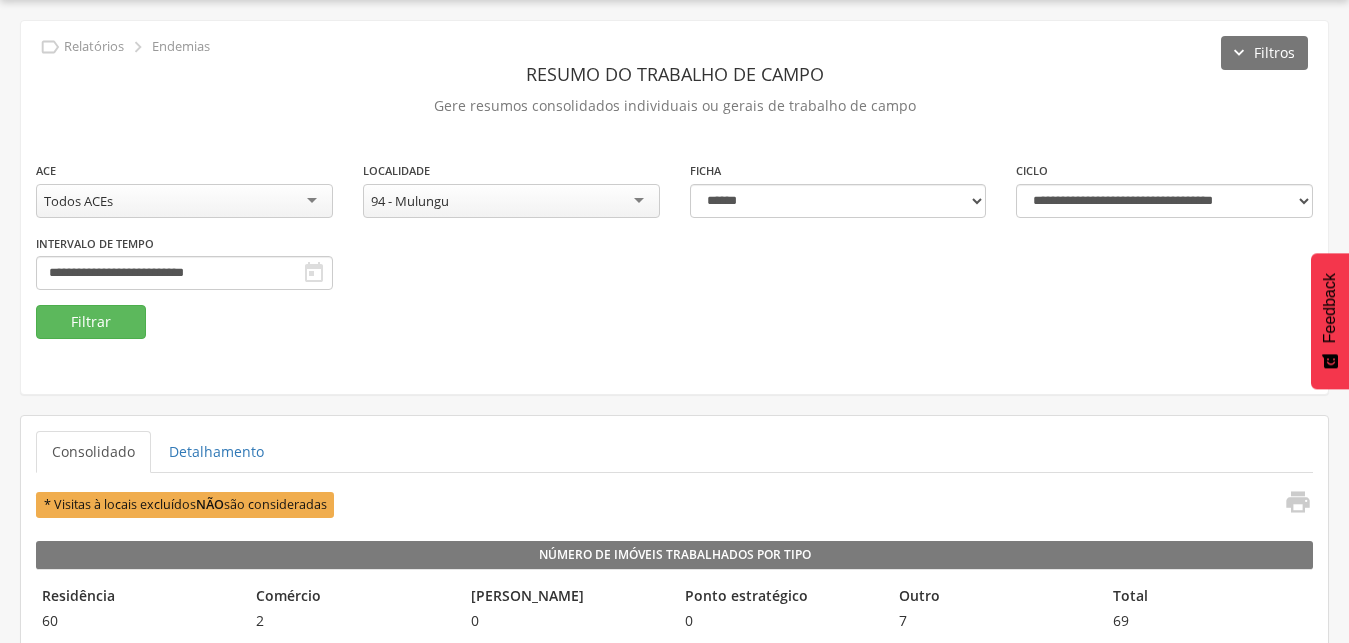 scroll, scrollTop: 372, scrollLeft: 0, axis: vertical 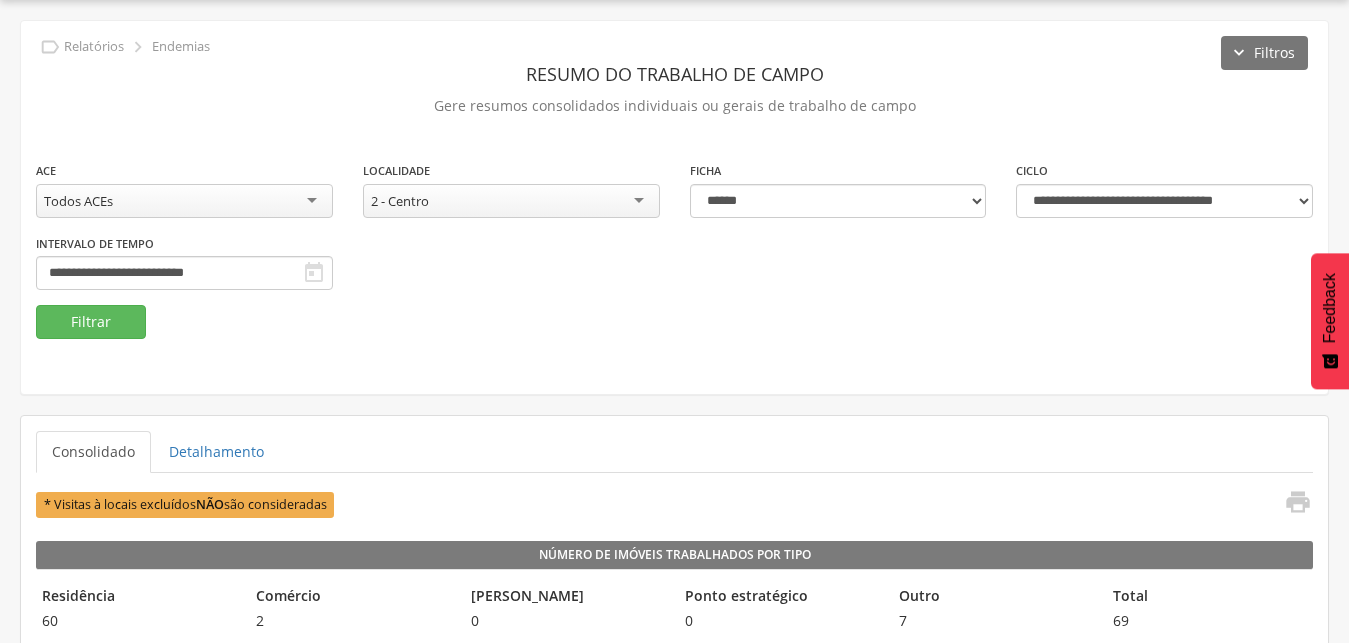 click on "**********" at bounding box center [674, 232] 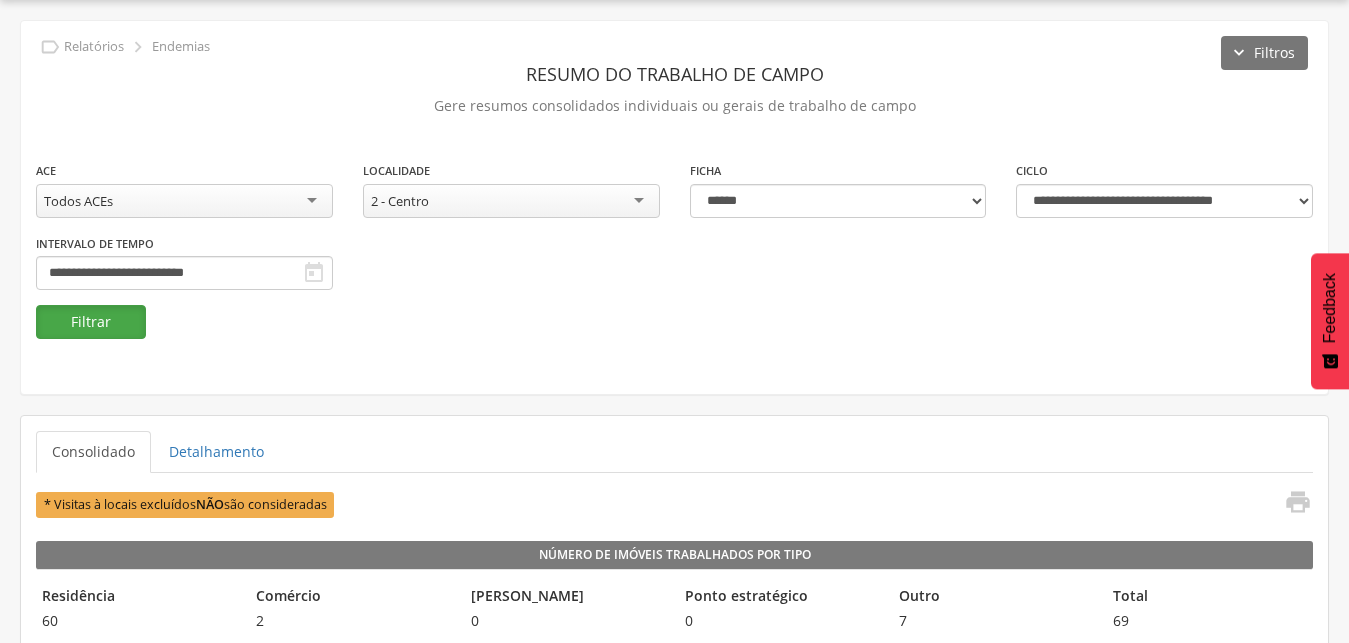 click on "Filtrar" at bounding box center [91, 322] 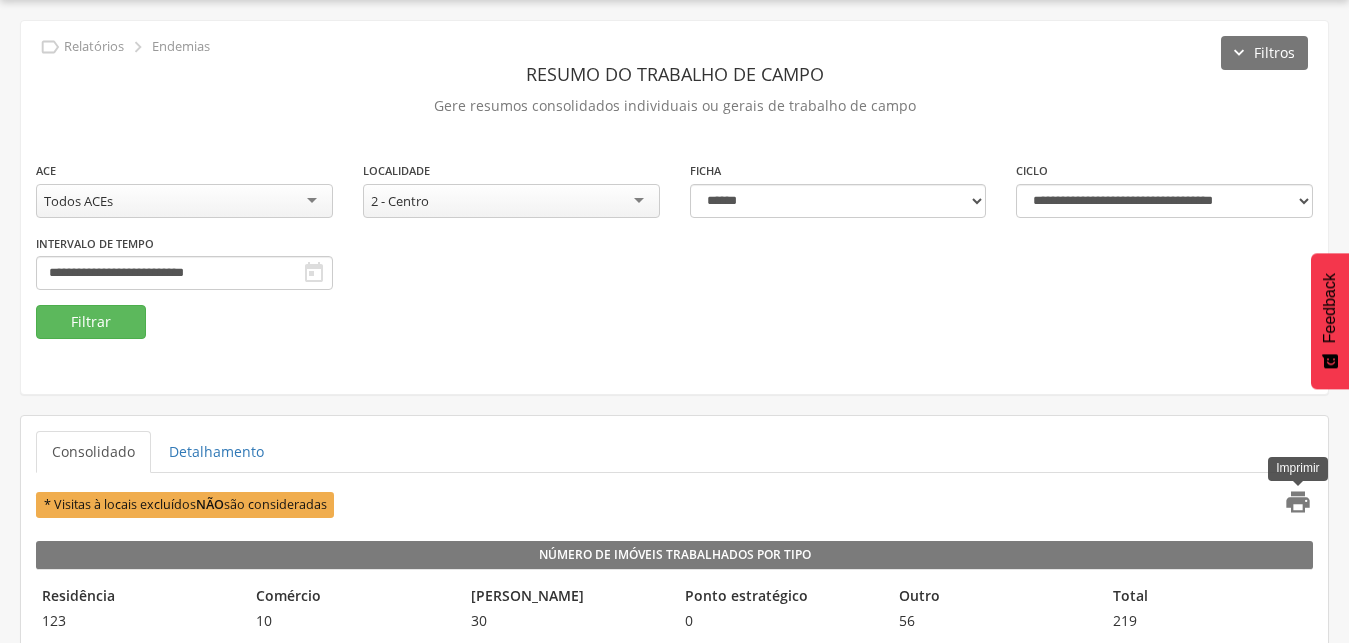 click on "" at bounding box center (1298, 502) 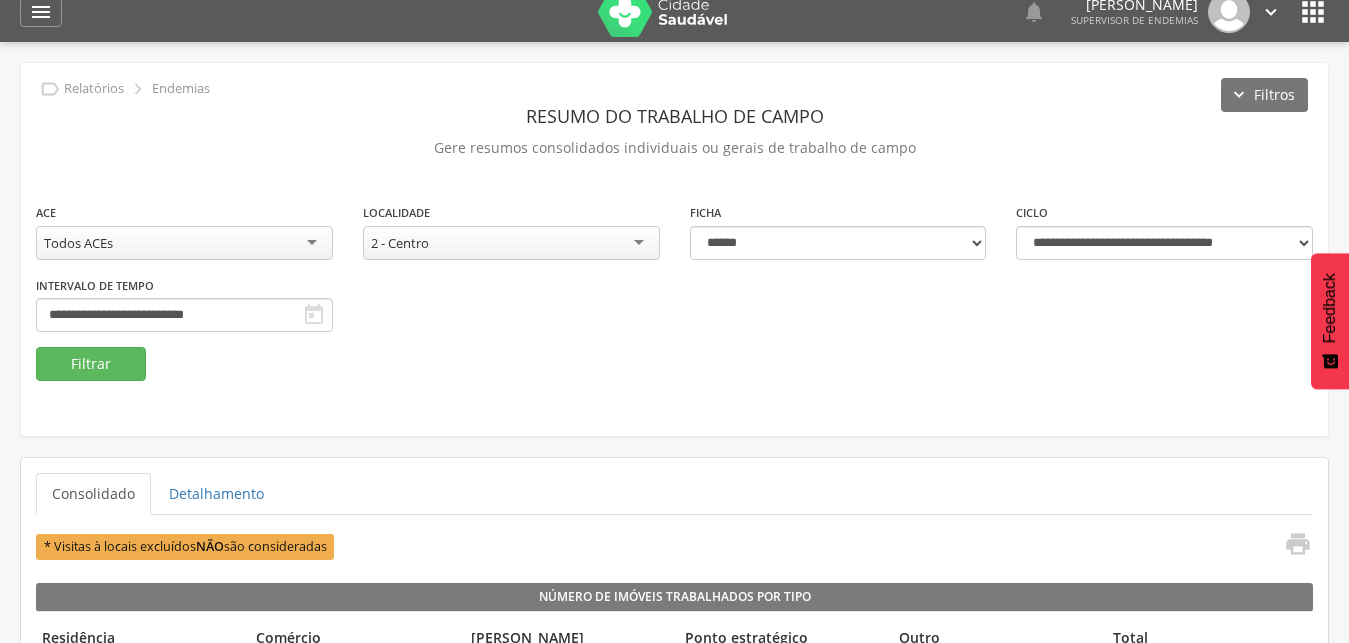 scroll, scrollTop: 9, scrollLeft: 0, axis: vertical 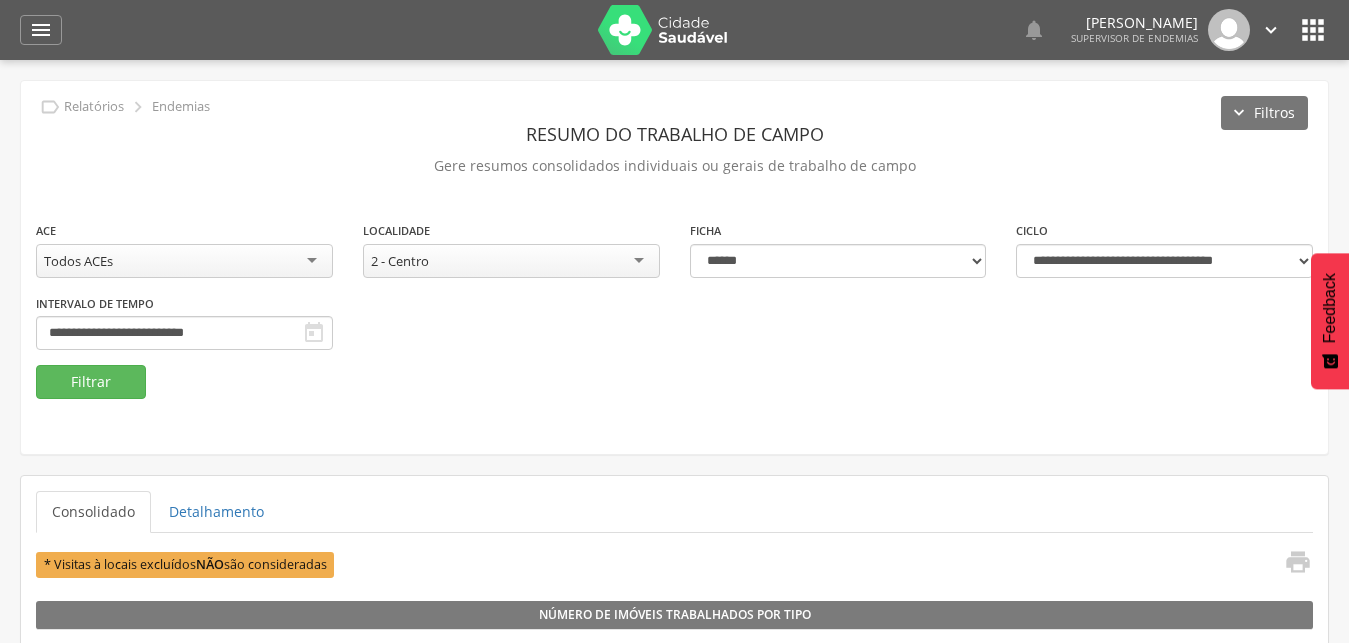 click on "" at bounding box center (1271, 30) 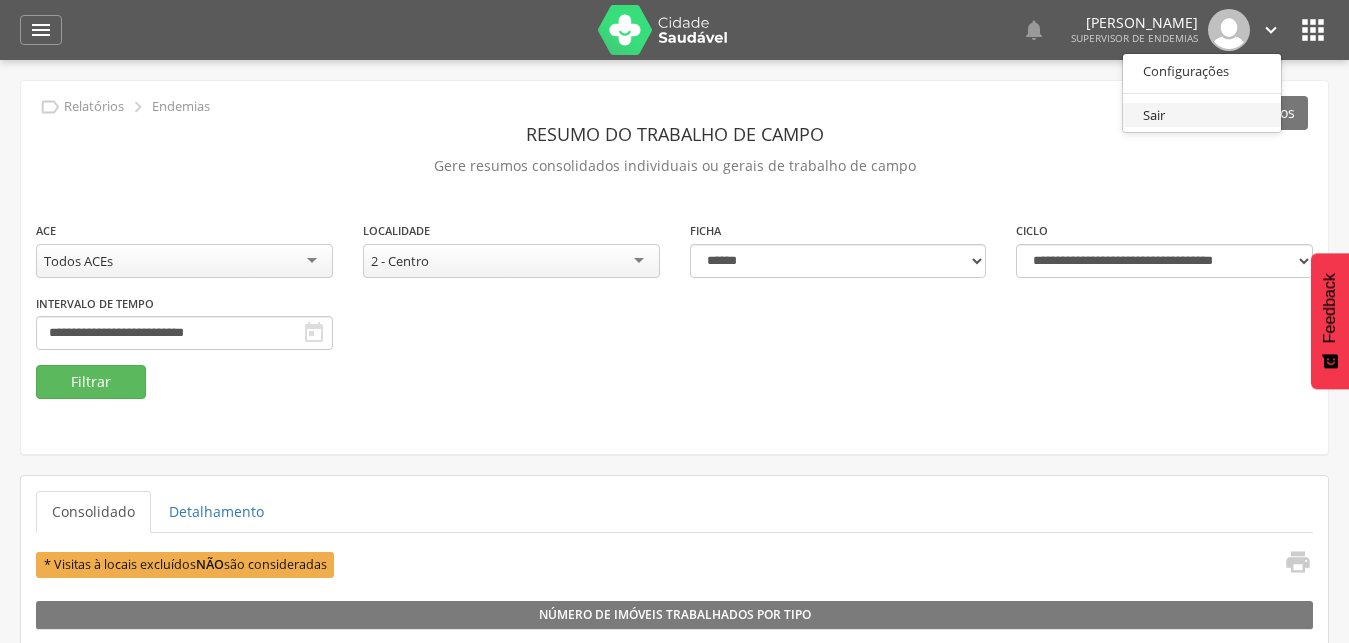 click on "Sair" at bounding box center [1202, 115] 